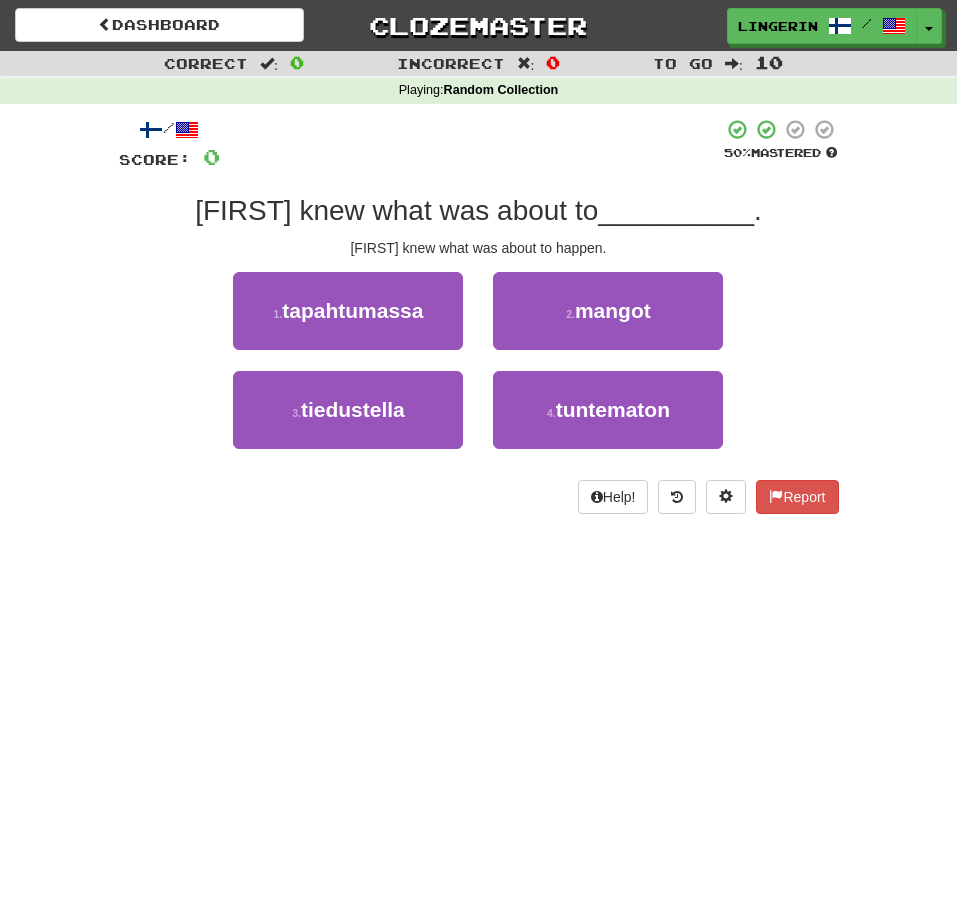 scroll, scrollTop: 0, scrollLeft: 0, axis: both 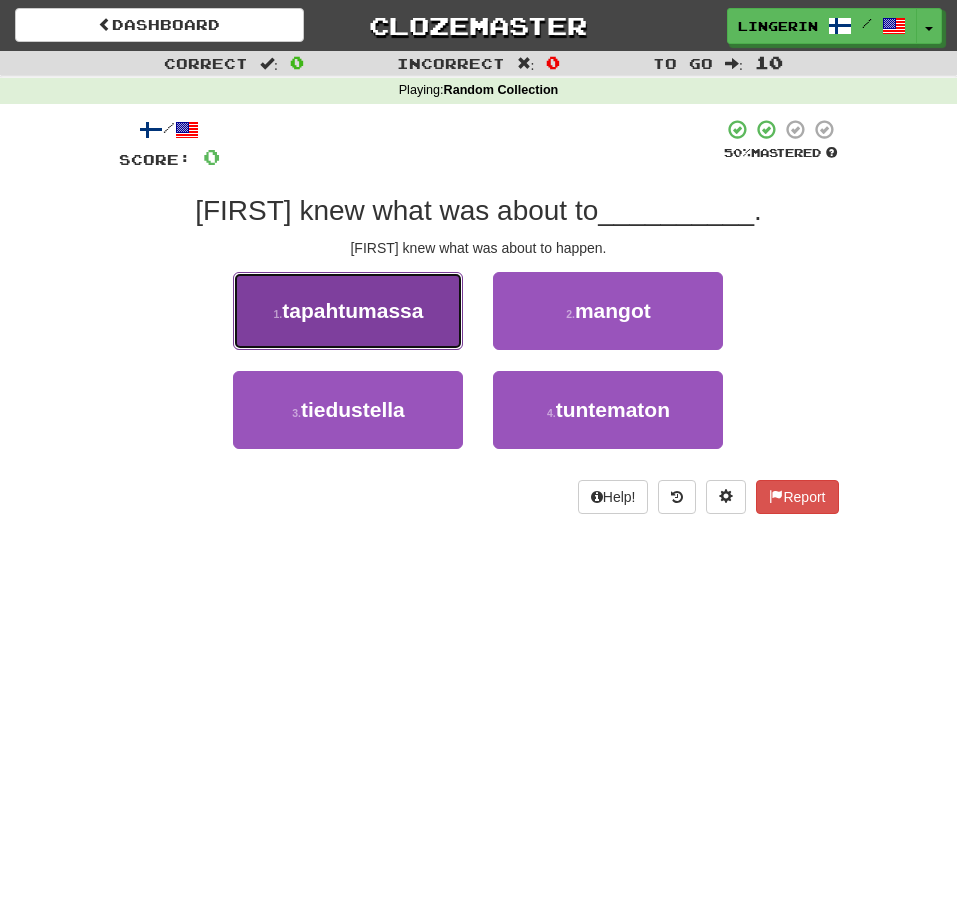 click on "1 .  tapahtumassa" at bounding box center [348, 311] 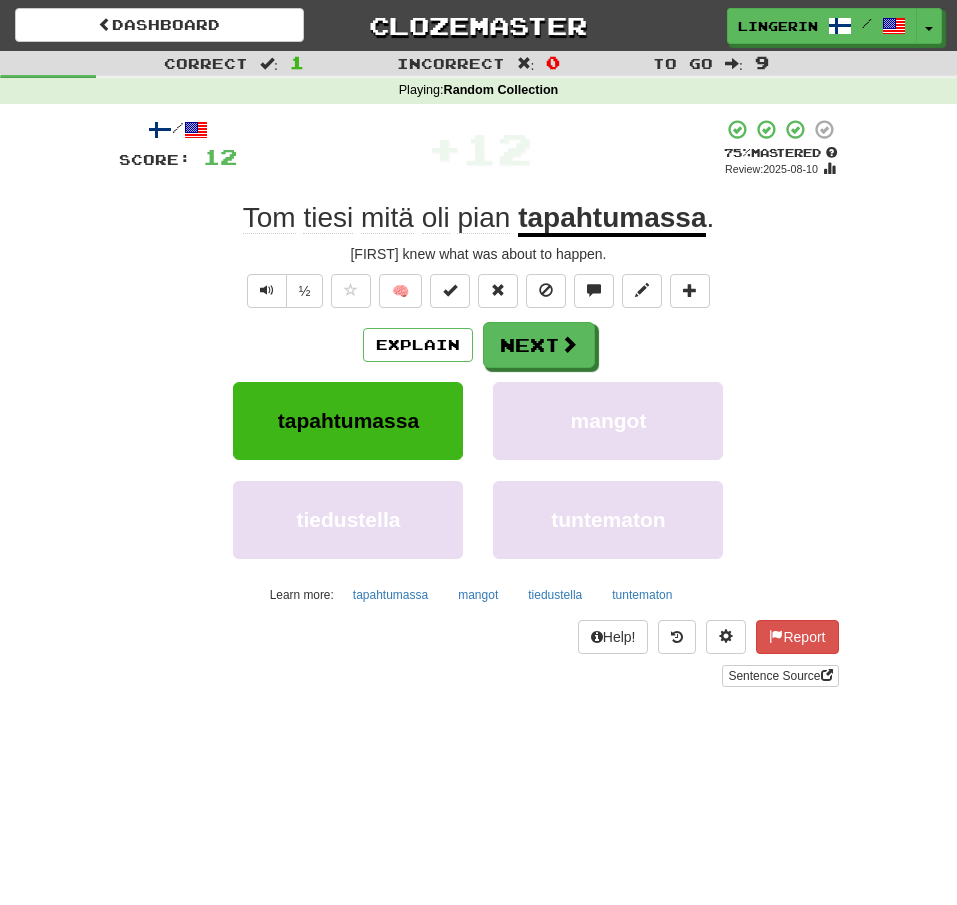 click on "/  Score:   12 + 12 75 %  Mastered Review:  2025-08-10 [FIRST] tiesi mitä oli pian tapahtumassa . [FIRST] knew what was about to happen. ½ 🧠 Explain Next tapahtumassa mangot tiedustella tuntematon Learn more: tapahtumassa mangot tiedustella tuntematon  Help!  Report Sentence Source" at bounding box center [479, 402] 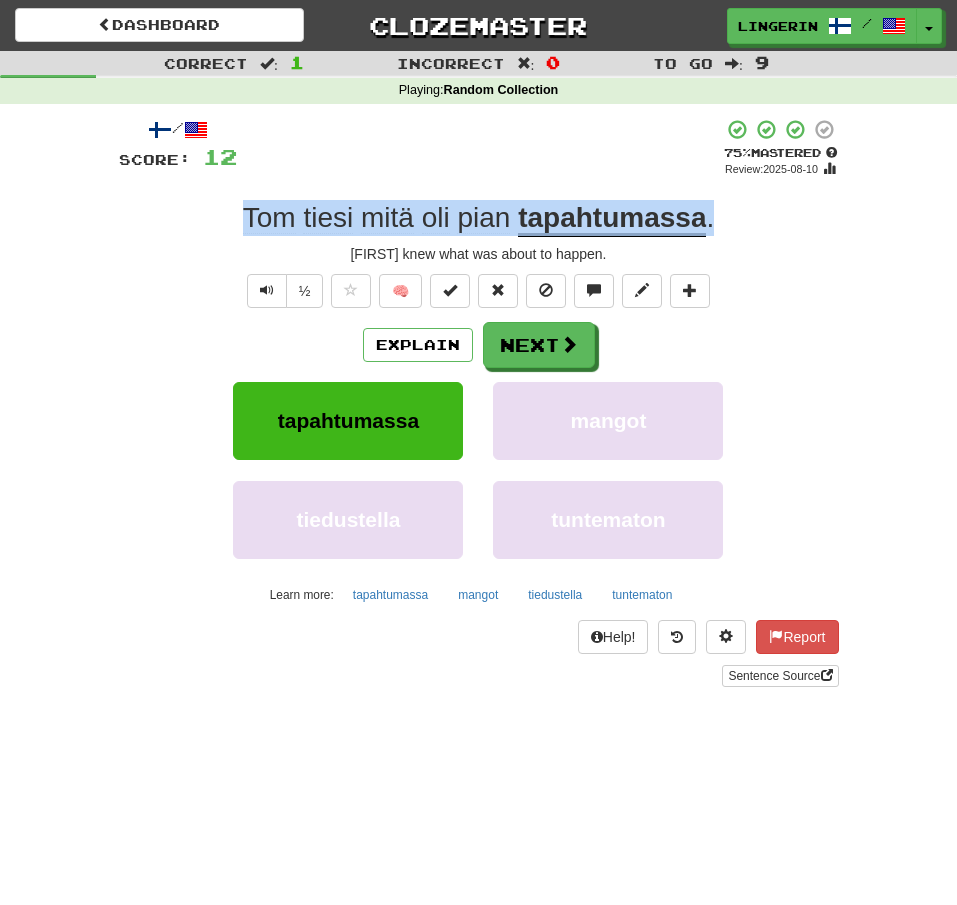 drag, startPoint x: 749, startPoint y: 225, endPoint x: 219, endPoint y: 199, distance: 530.6373 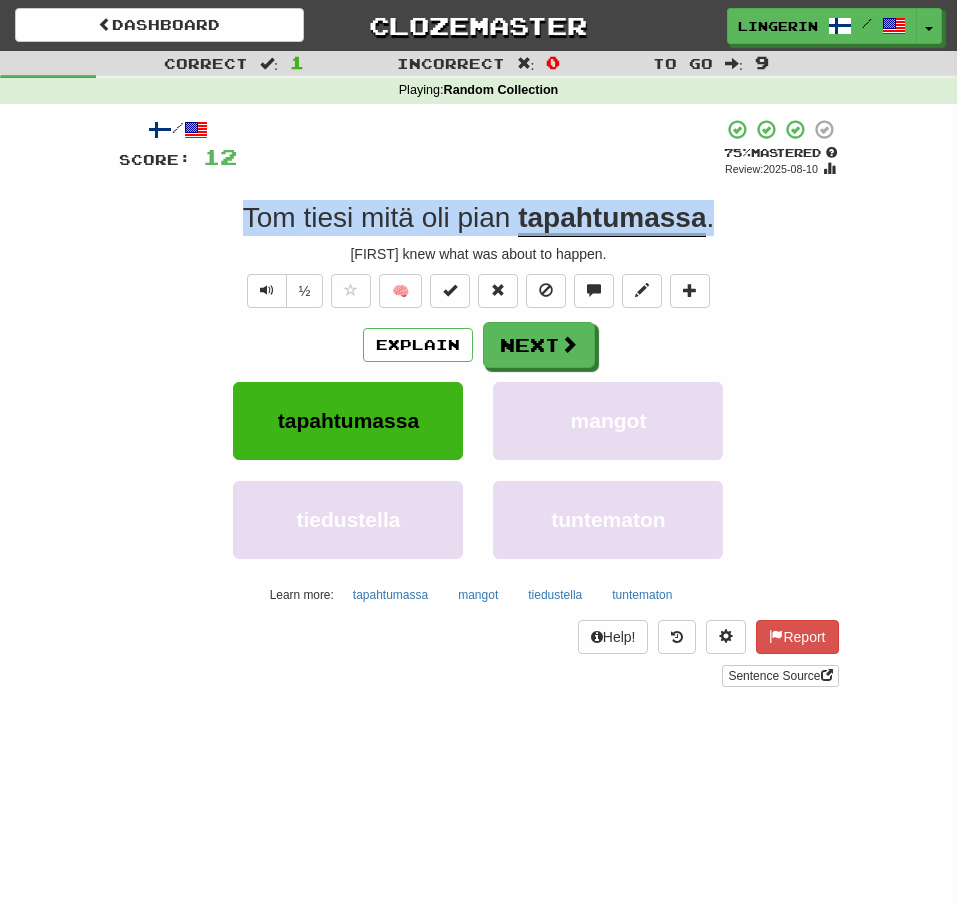 copy on "[FIRST]   knew what was about to happen." 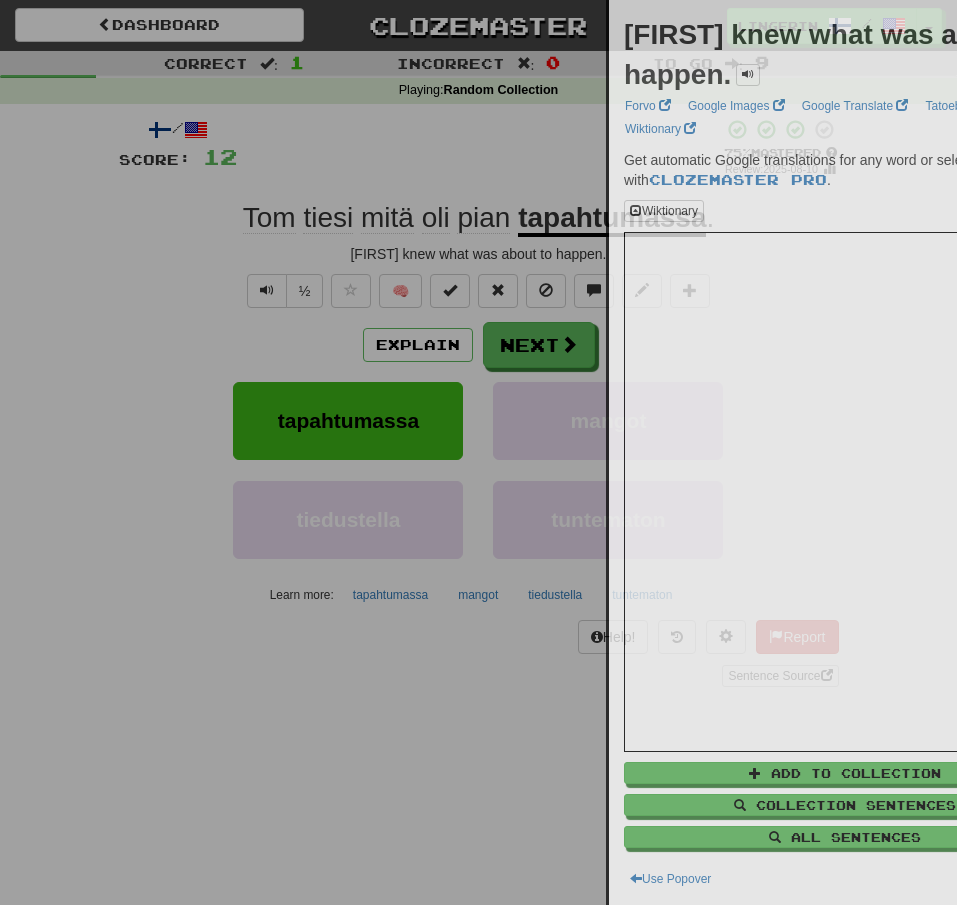 click at bounding box center (478, 452) 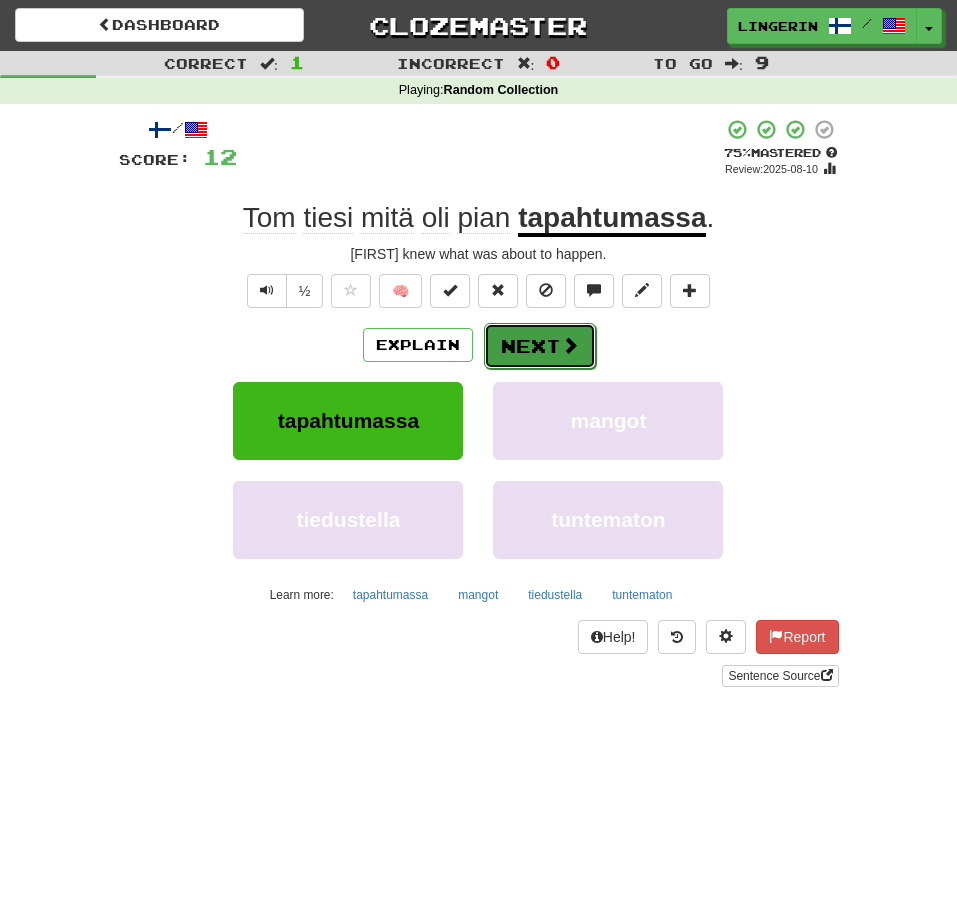 click at bounding box center (570, 345) 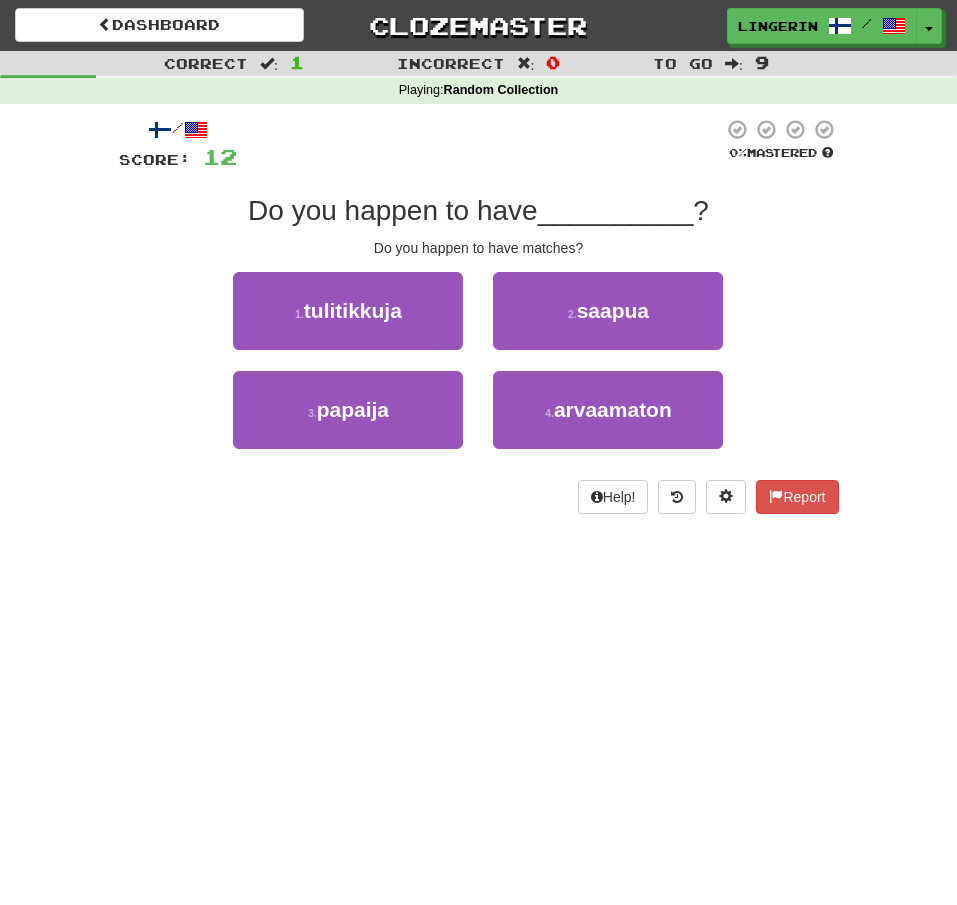 click on "1 .  tulitikkuja 2 .  saapua" at bounding box center [479, 321] 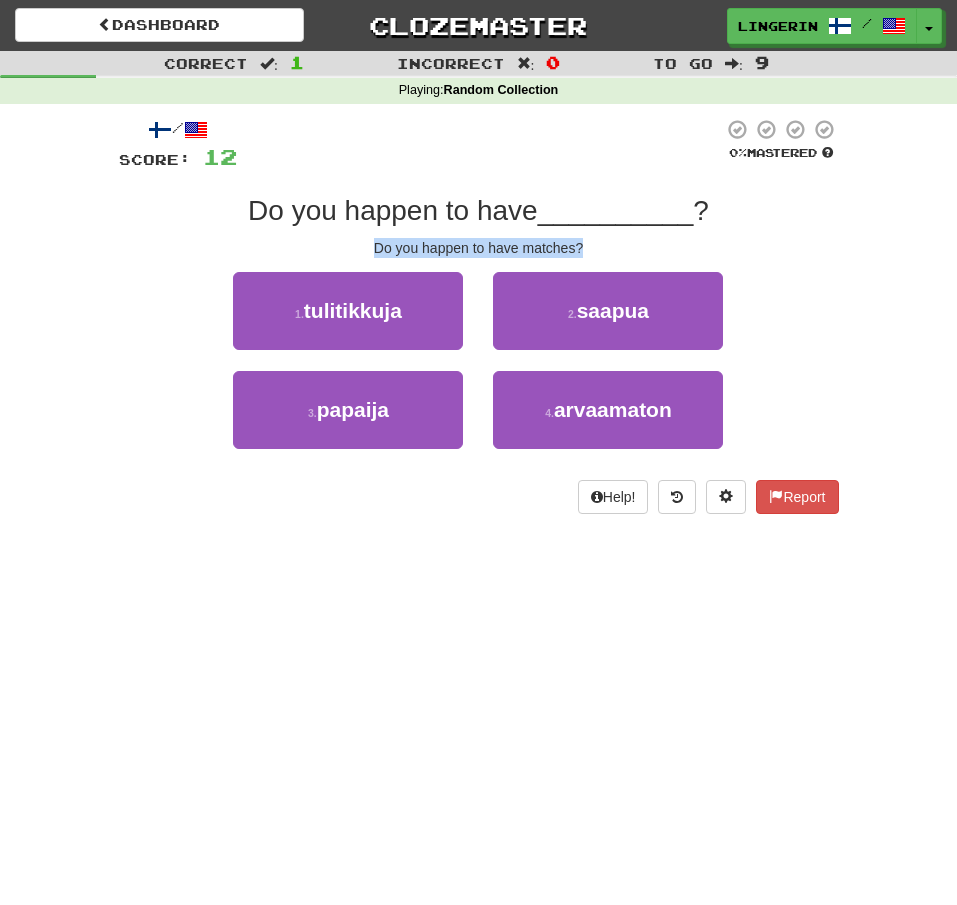 drag, startPoint x: 596, startPoint y: 251, endPoint x: 342, endPoint y: 243, distance: 254.12595 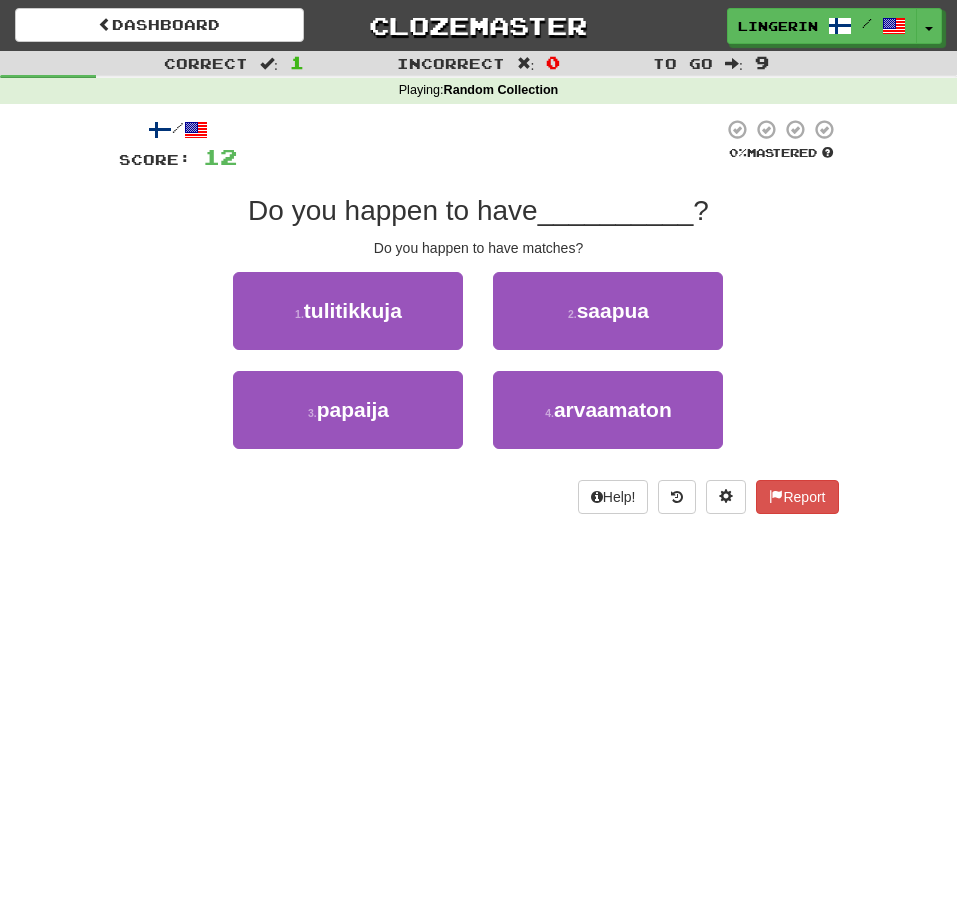 click on "Do you happen to have matches?" at bounding box center [479, 248] 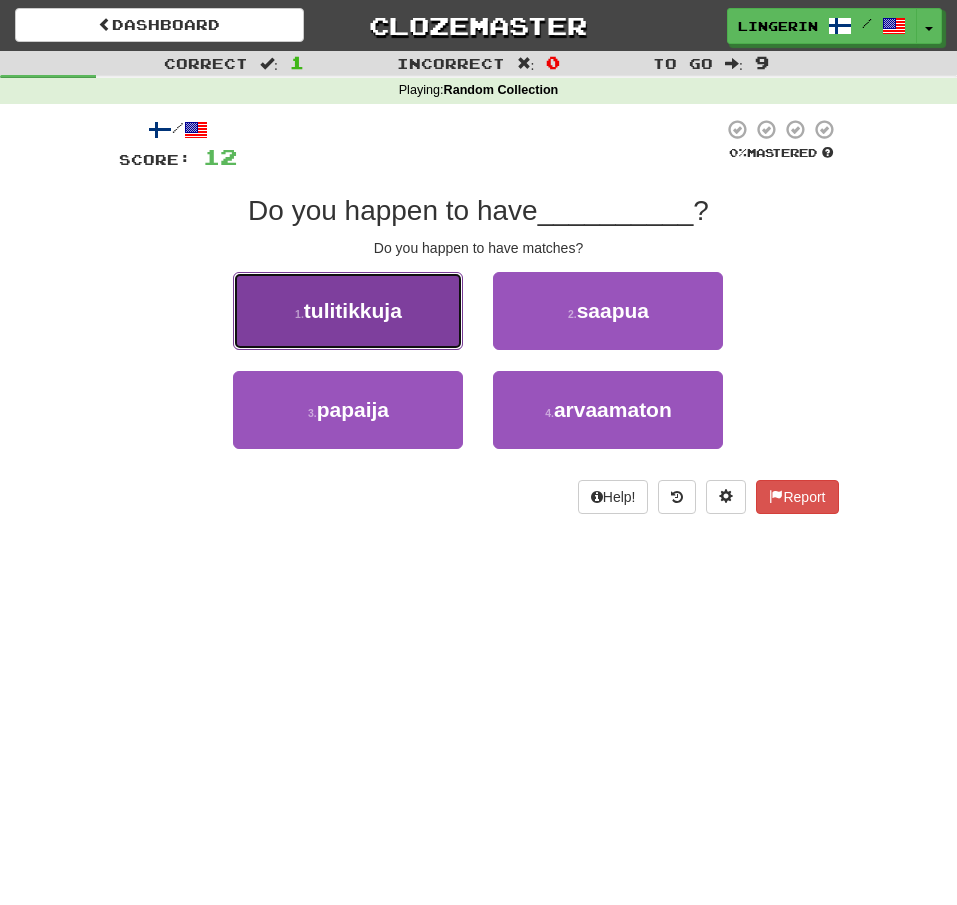 click on "tulitikkuja" at bounding box center [353, 310] 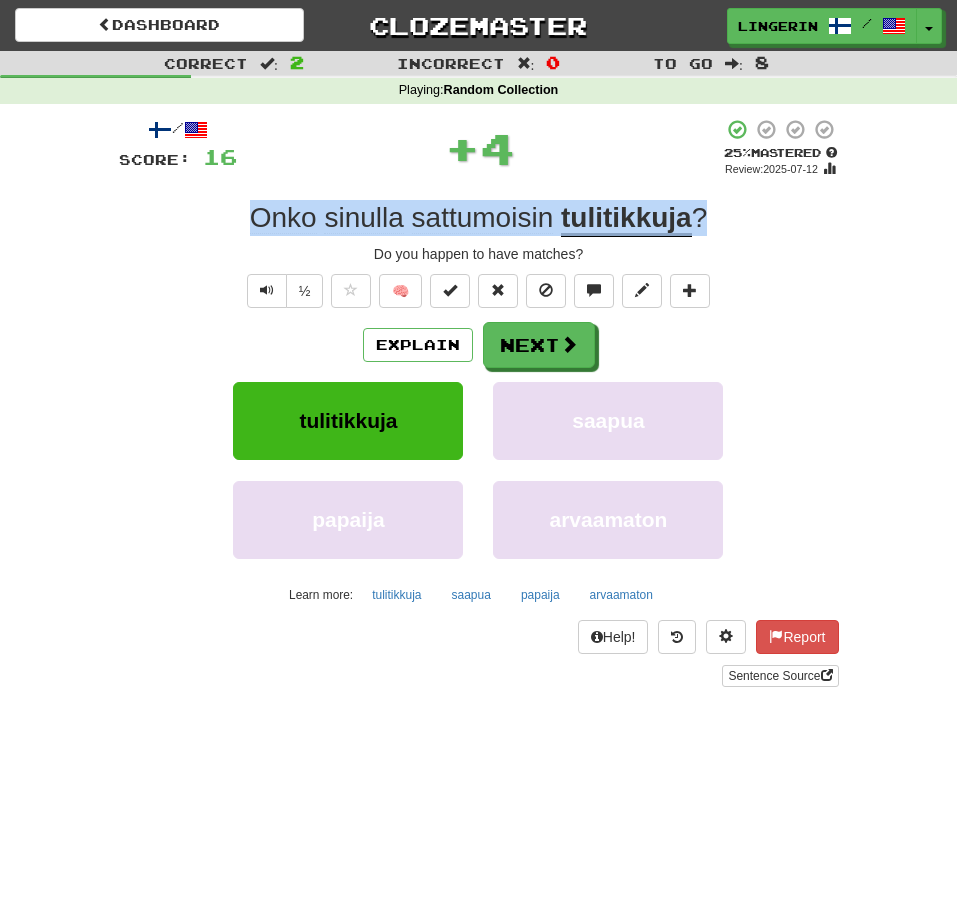 drag, startPoint x: 726, startPoint y: 221, endPoint x: 209, endPoint y: 221, distance: 517 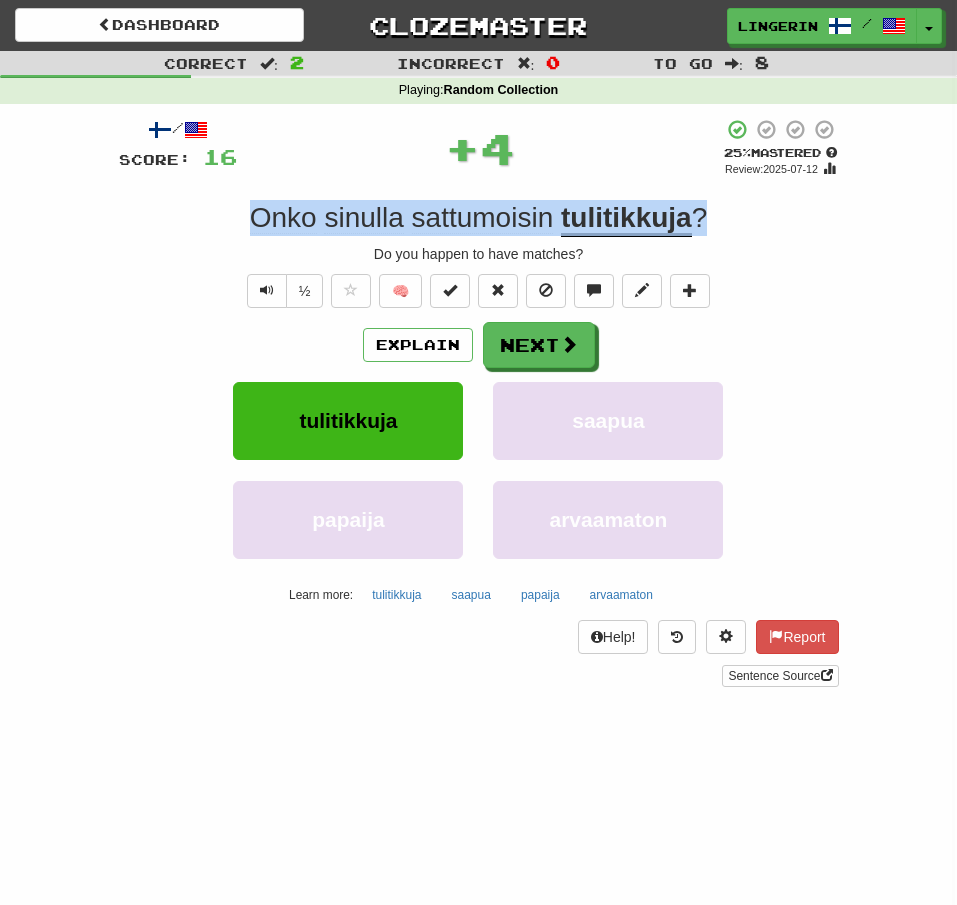 copy on "Onko sinulla sattumoisin tulitikkuja?" 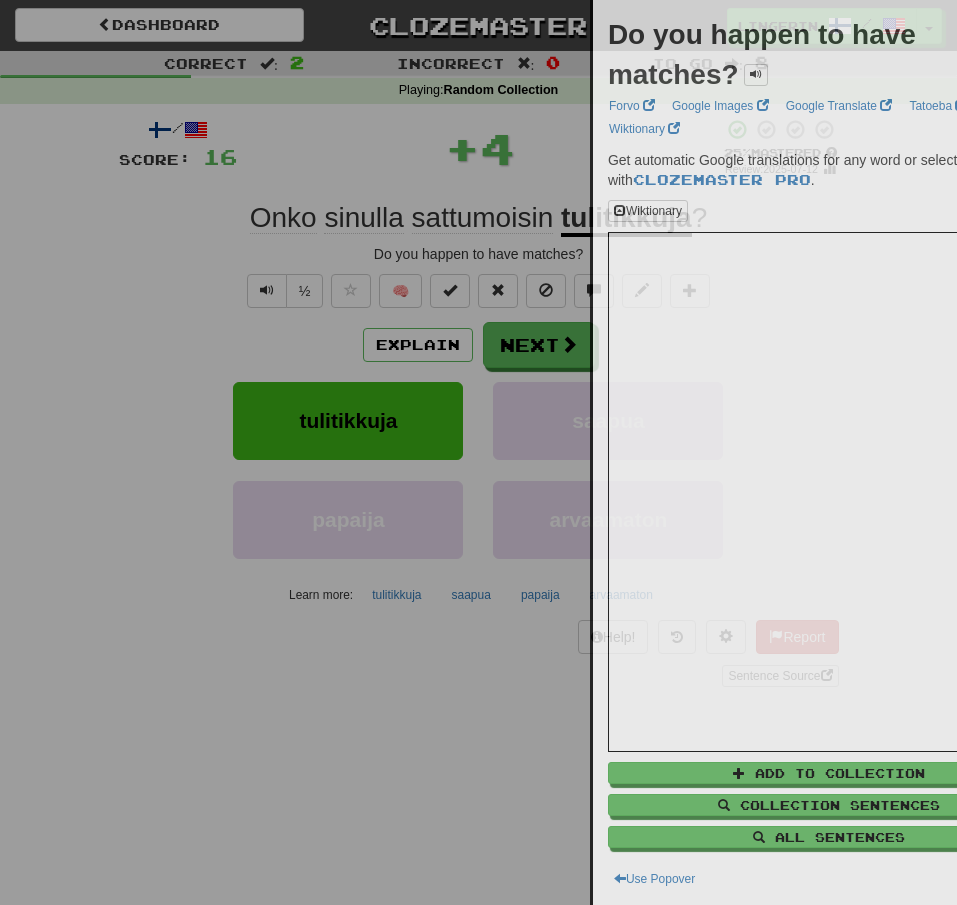 click at bounding box center [478, 452] 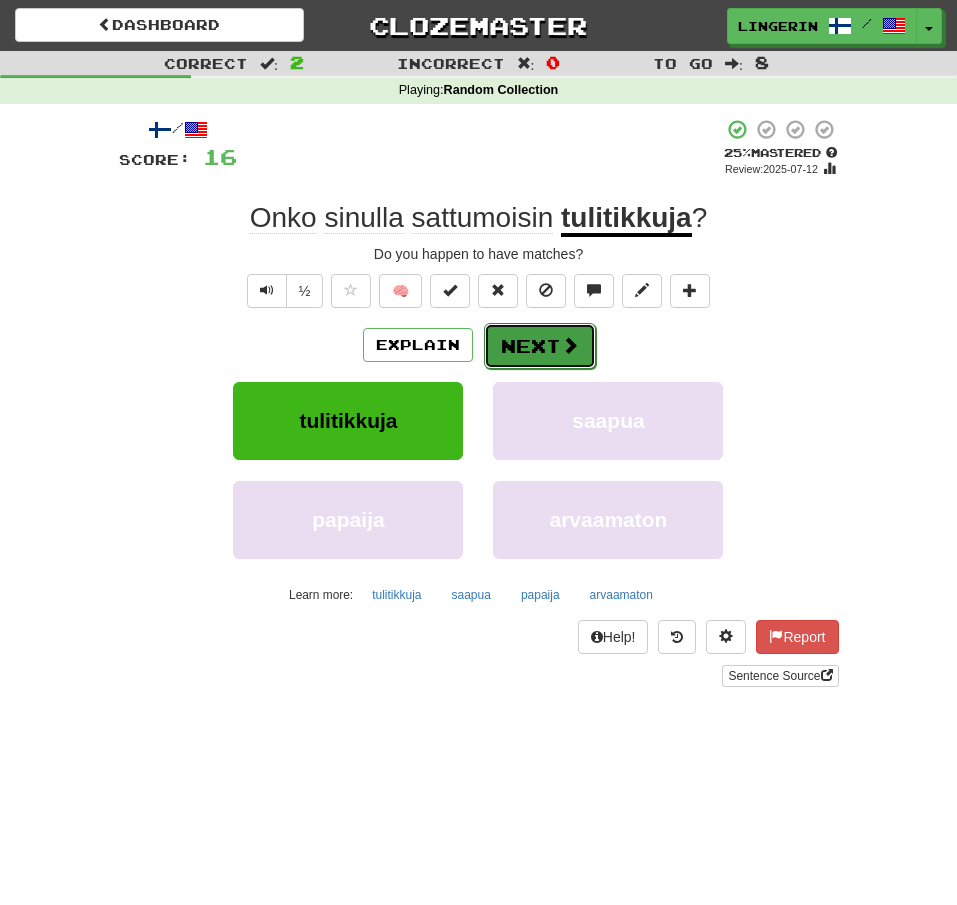 click on "Next" at bounding box center (540, 346) 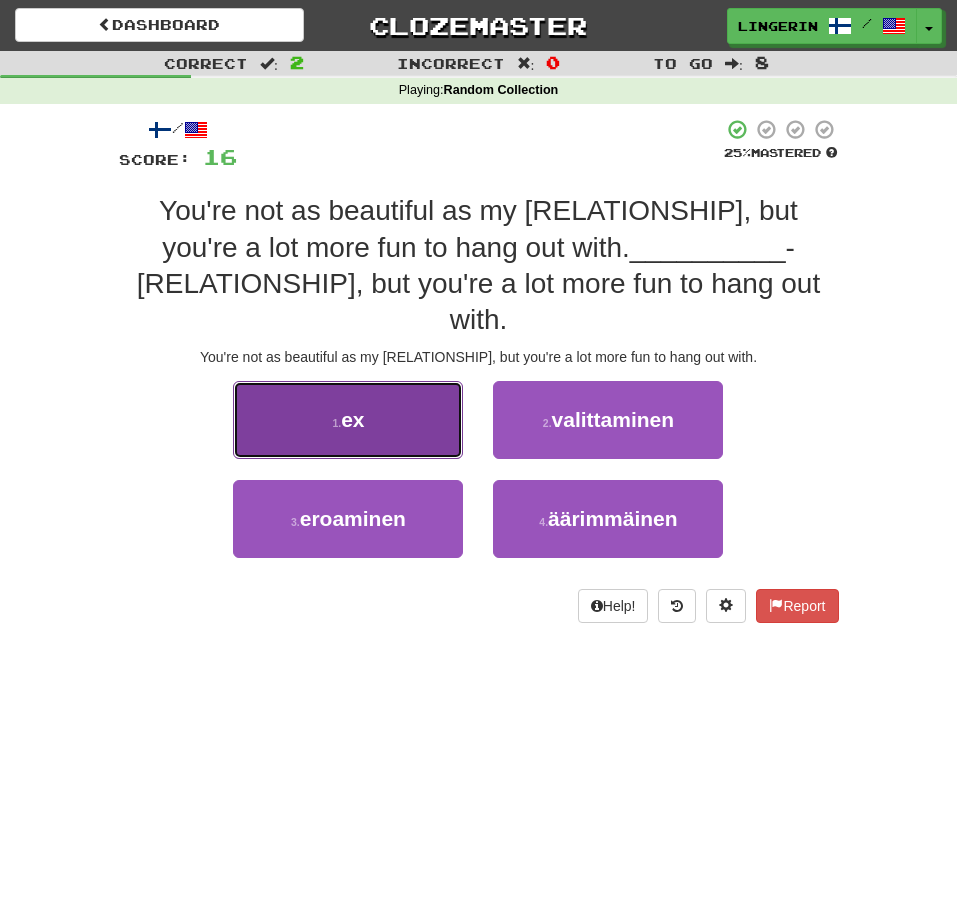 click on "1 .  ex" at bounding box center (348, 420) 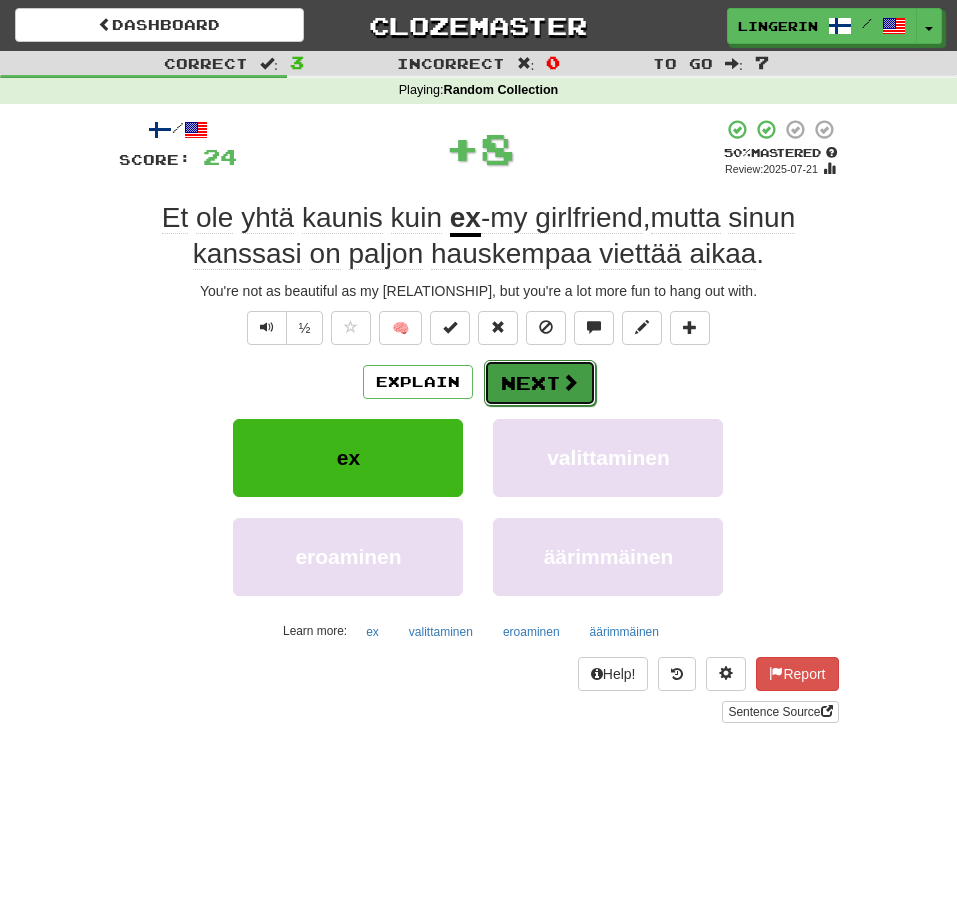 click on "Next" at bounding box center (540, 383) 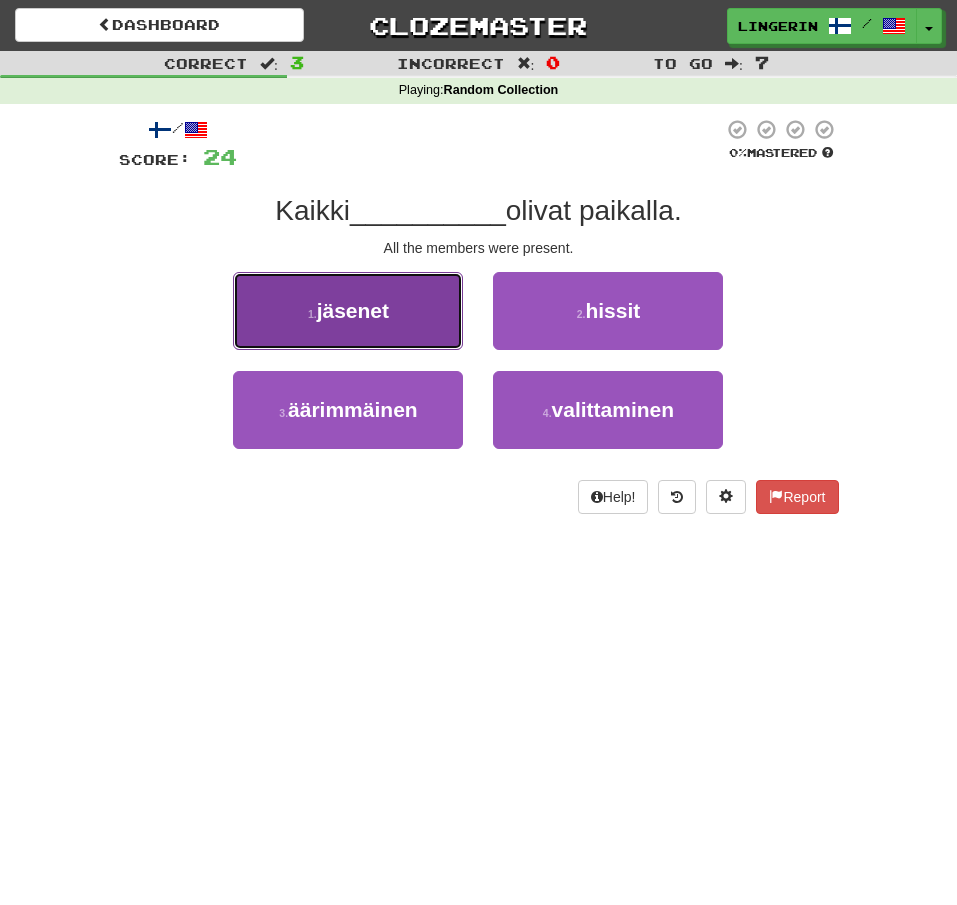 click on "1 .  jäsenet" at bounding box center [348, 311] 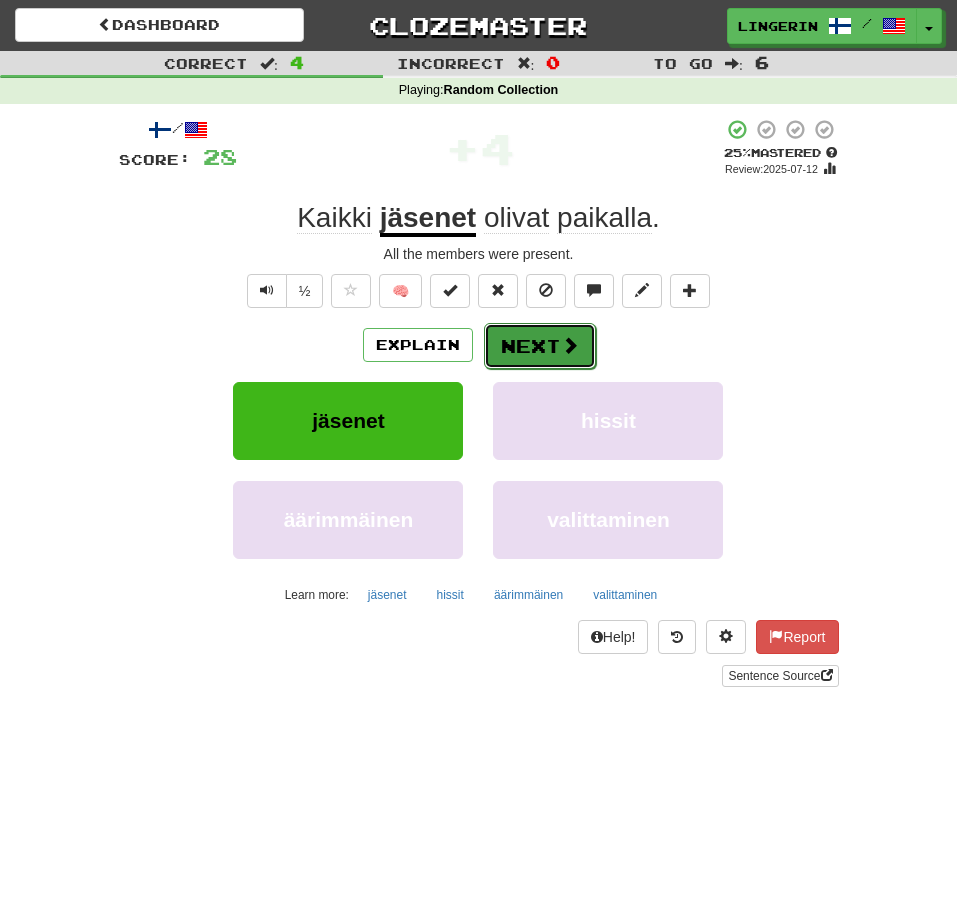 click at bounding box center (570, 345) 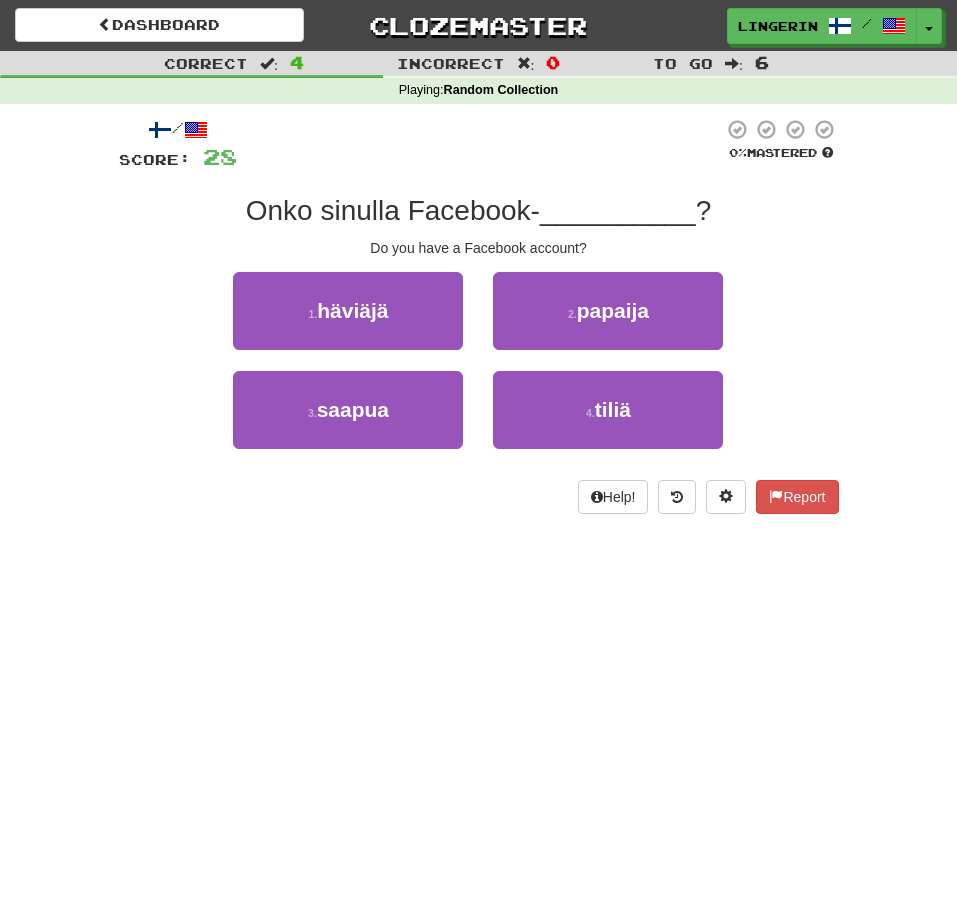 click on "Do you have a Facebook account?" at bounding box center [479, 248] 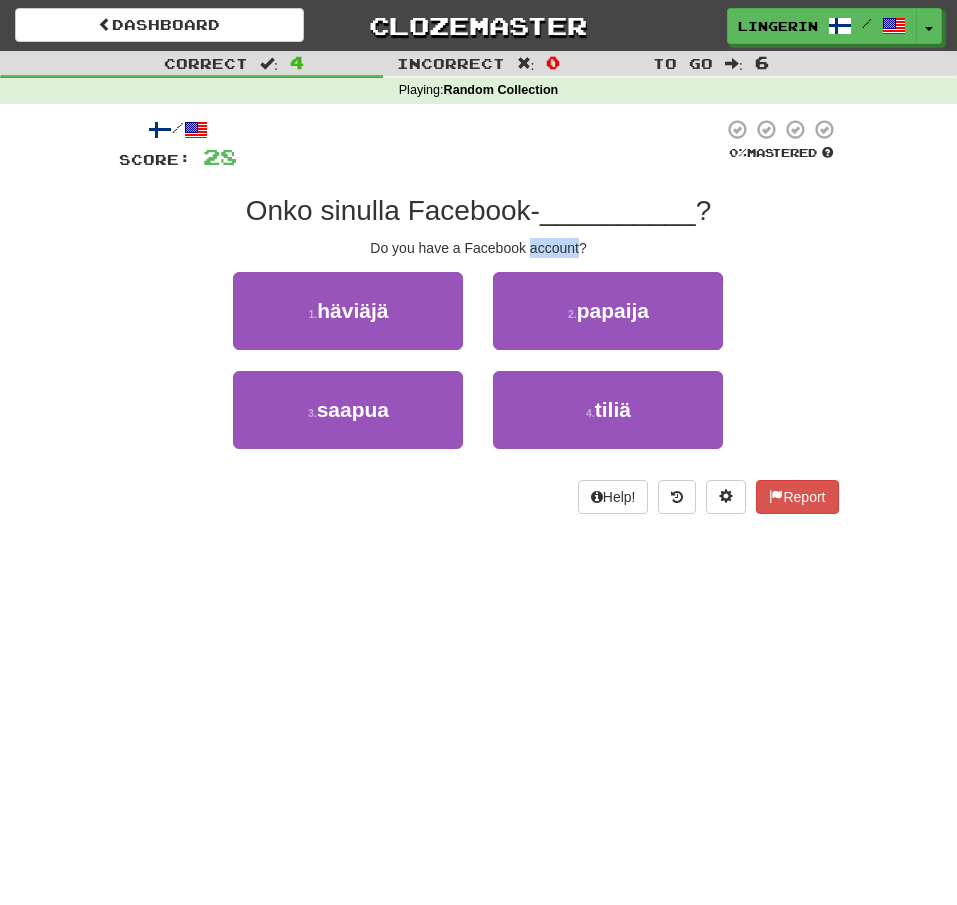 click on "Do you have a Facebook account?" at bounding box center [479, 248] 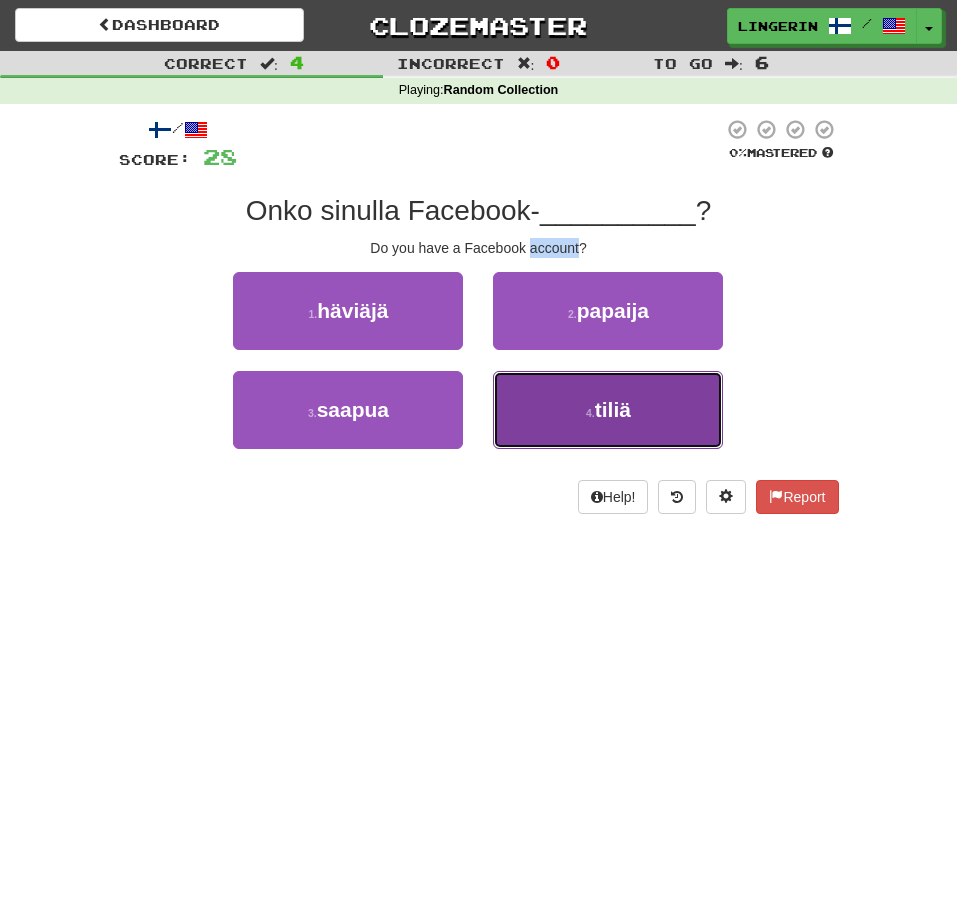 click on "4 .  tiliä" at bounding box center [608, 410] 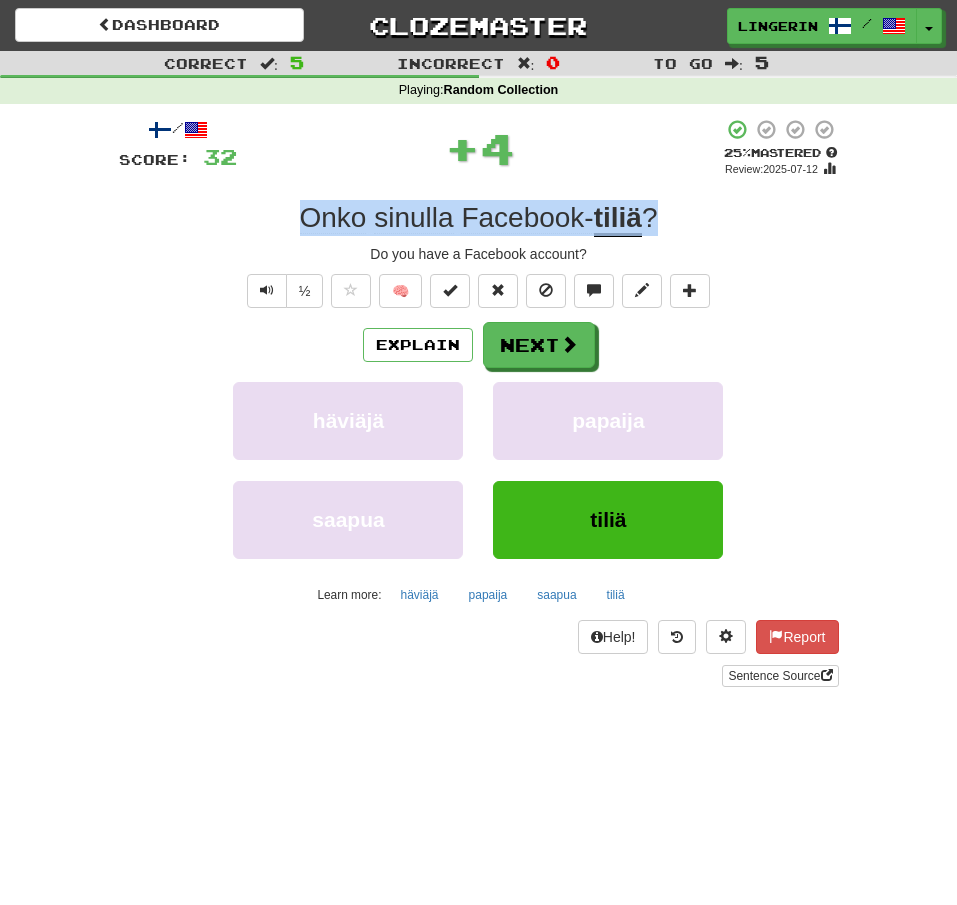 drag, startPoint x: 558, startPoint y: 223, endPoint x: 279, endPoint y: 223, distance: 279 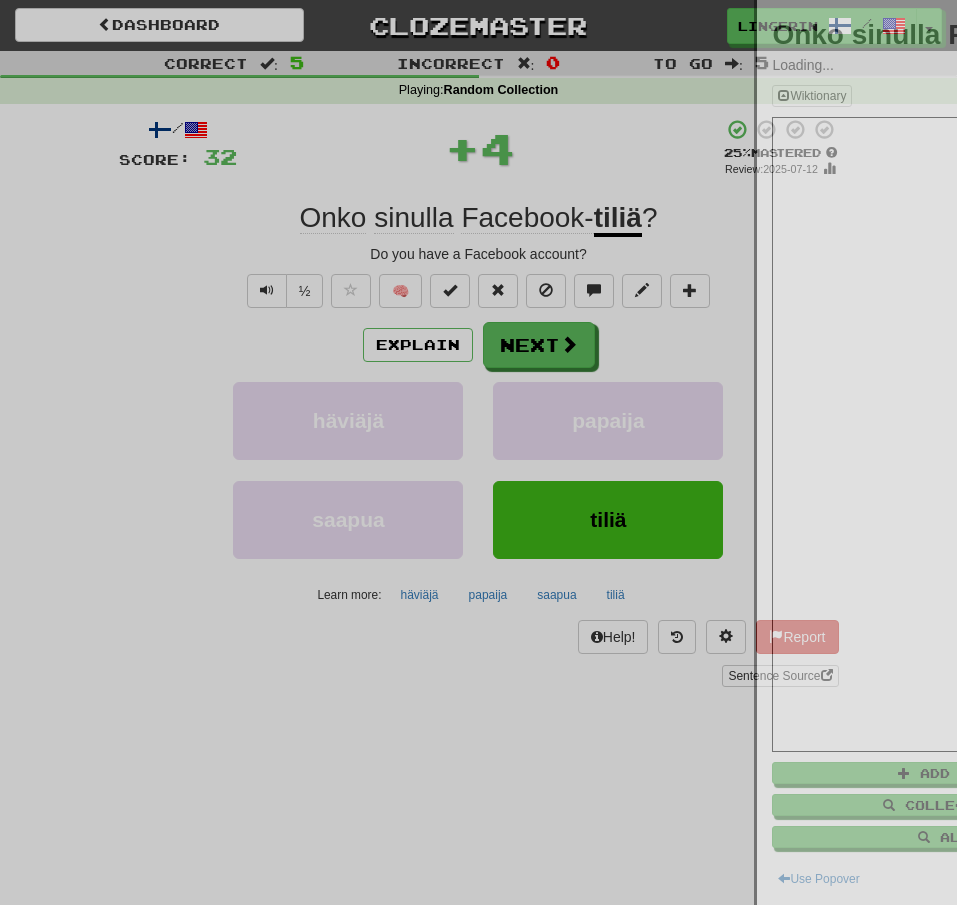 click at bounding box center [478, 452] 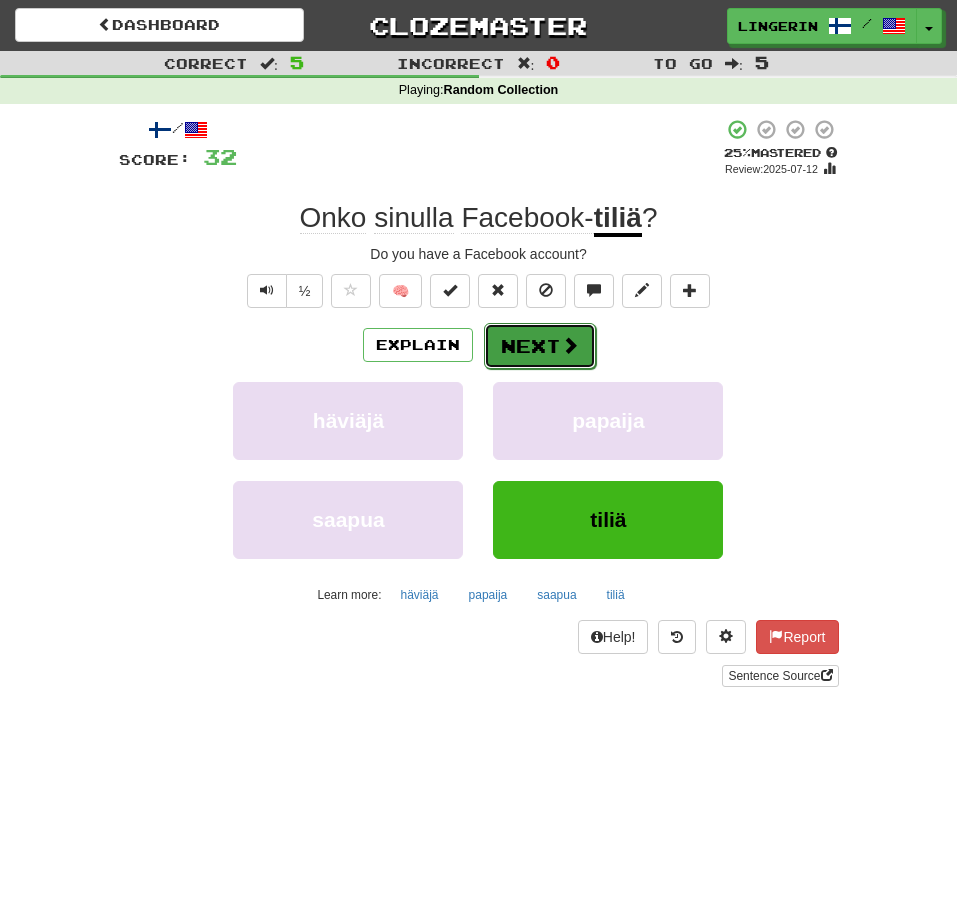 click at bounding box center [570, 345] 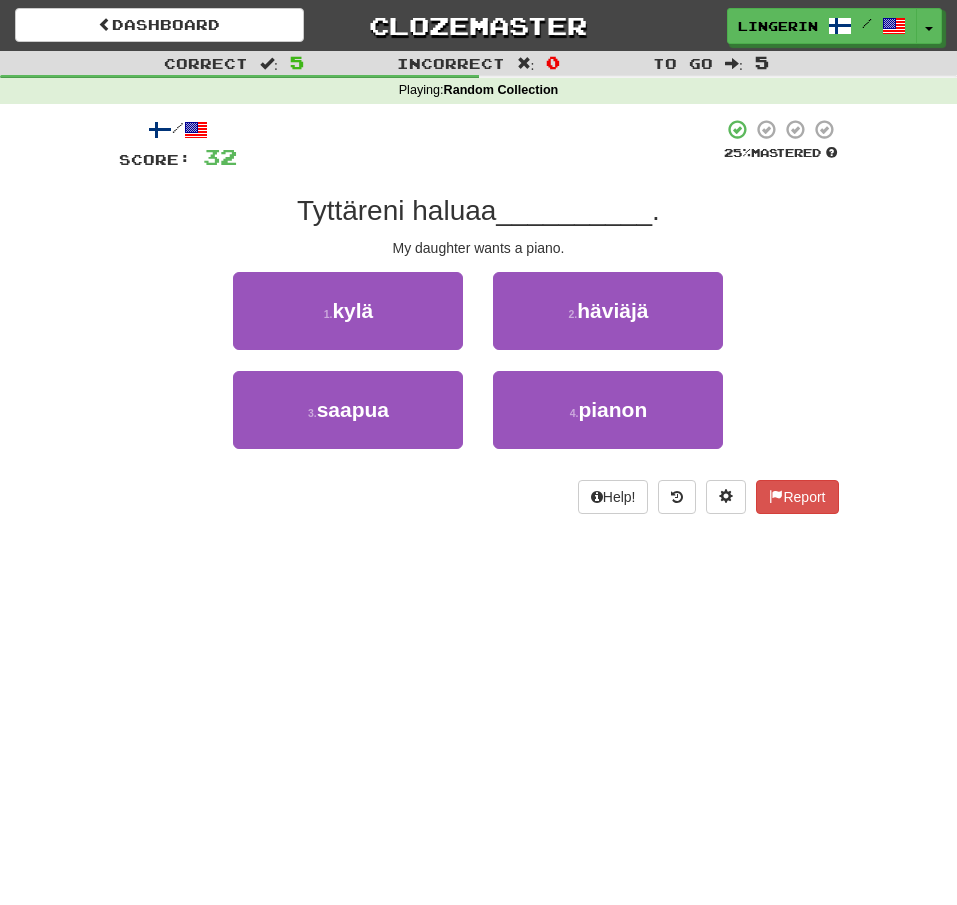 click on "1 .  kylä 2 .  häviäjä" at bounding box center (479, 321) 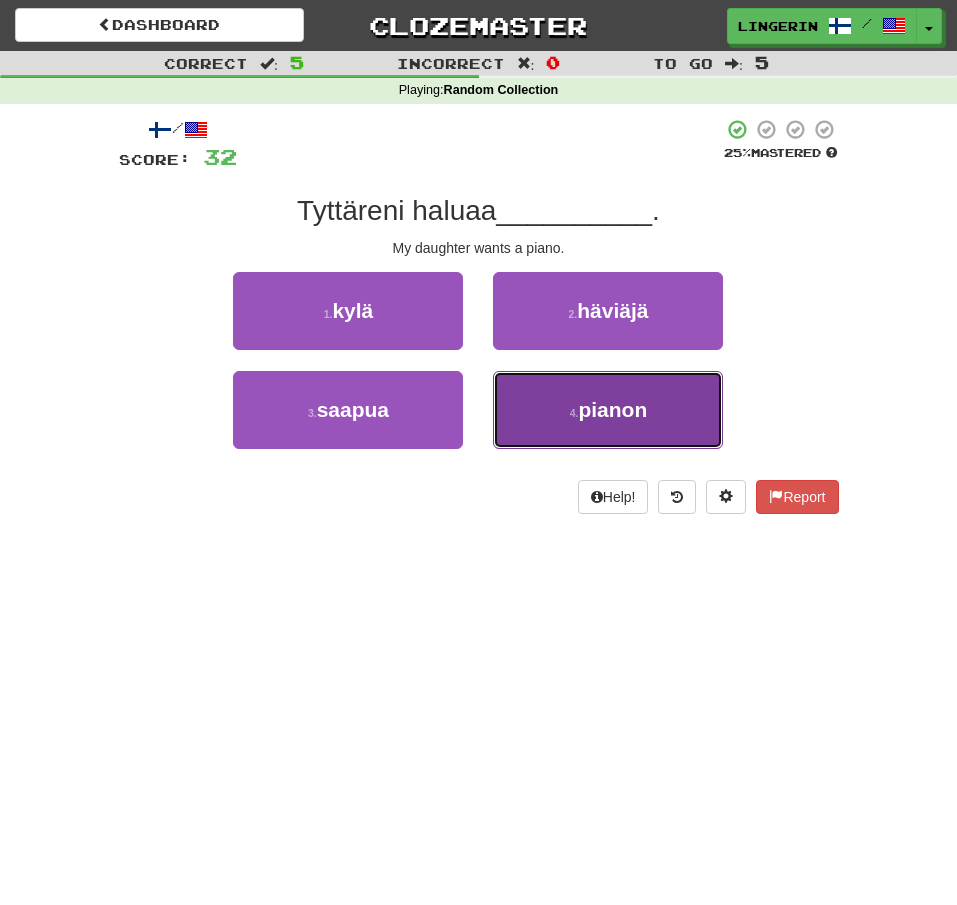 click on "4 .  piano" at bounding box center [608, 410] 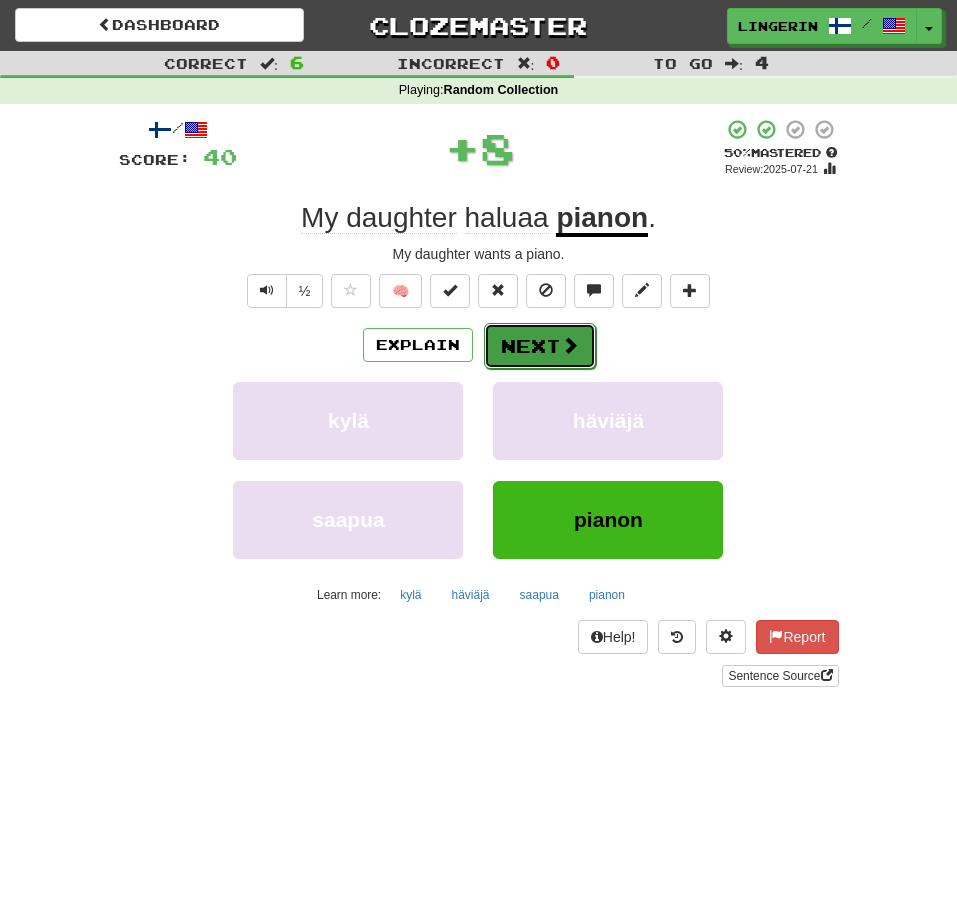click at bounding box center (570, 345) 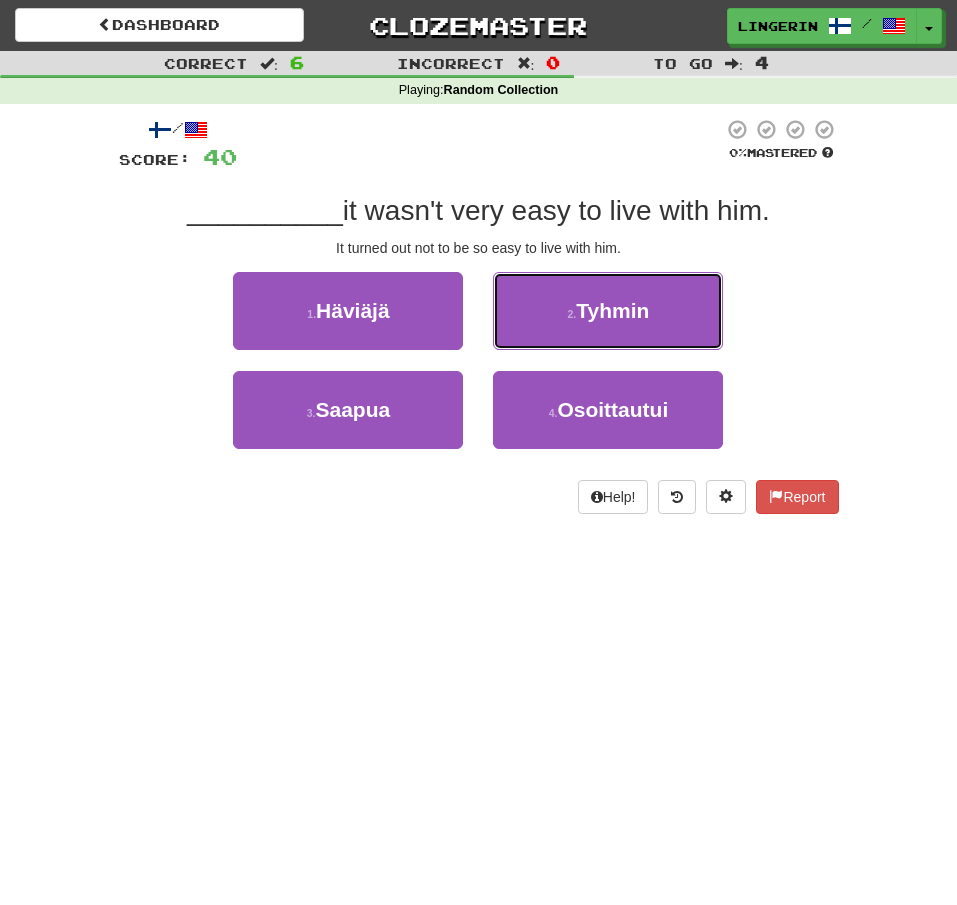 click on "2 .  Tyhmin" at bounding box center (608, 311) 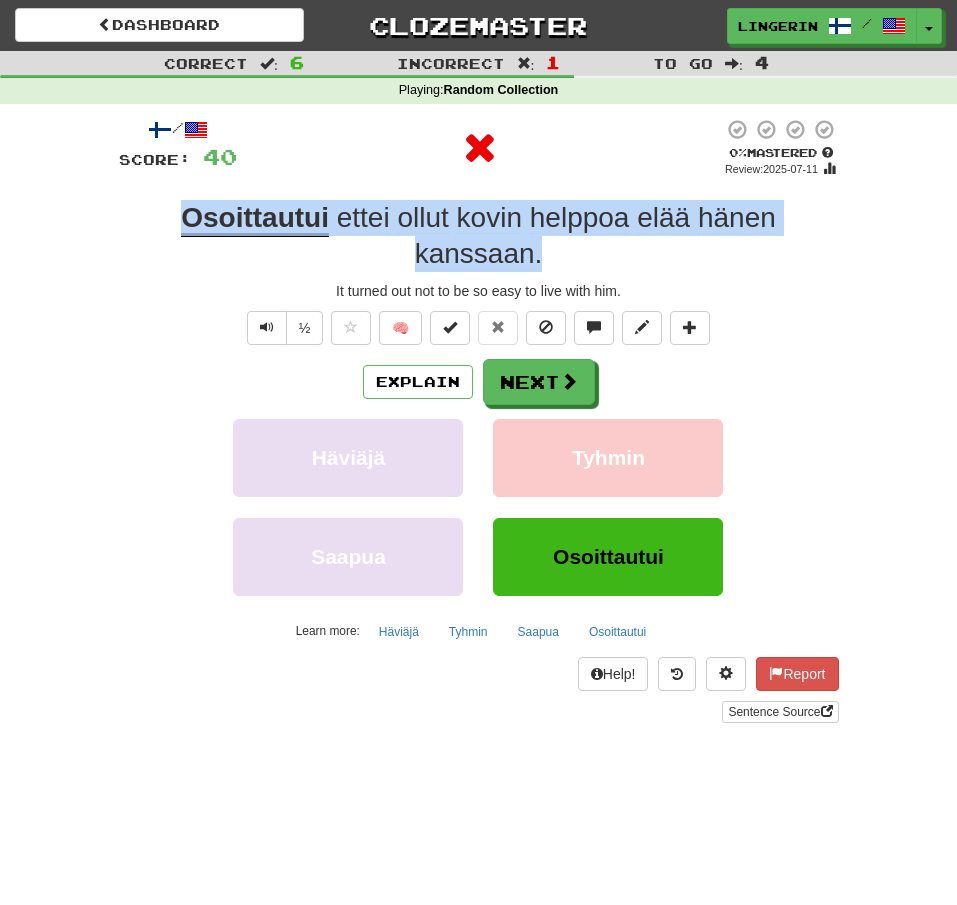 drag, startPoint x: 469, startPoint y: 253, endPoint x: 147, endPoint y: 223, distance: 323.3945 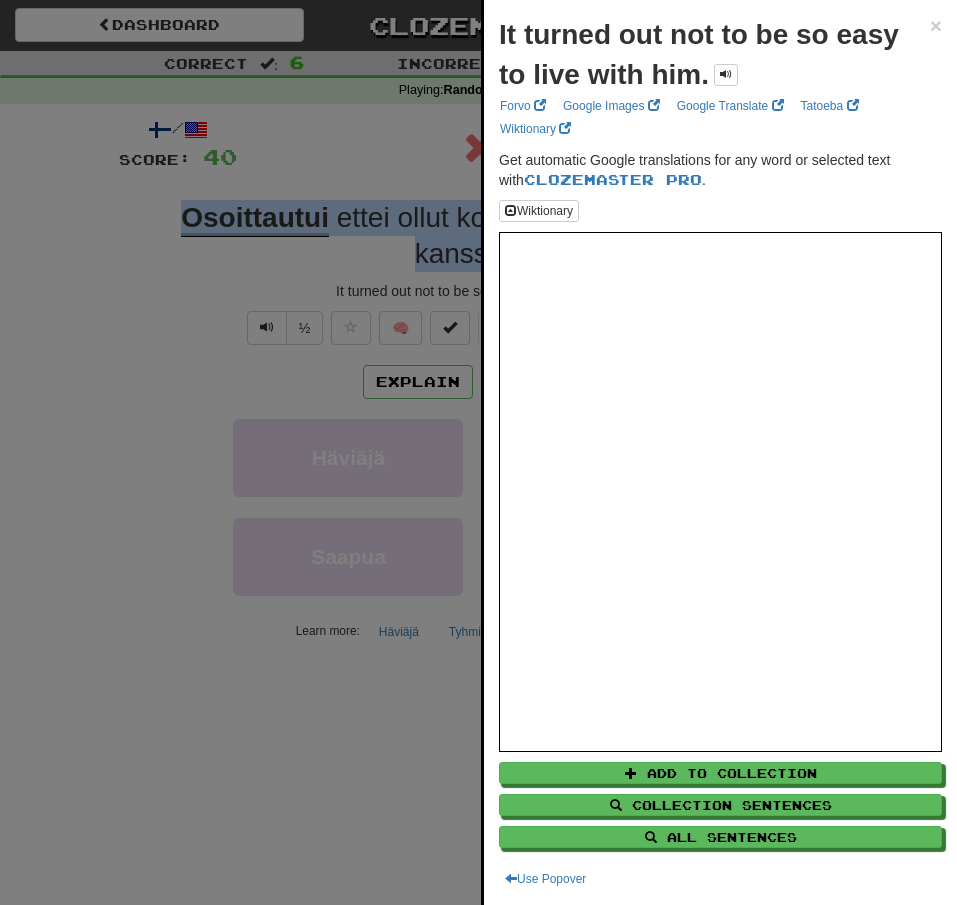 copy on "It turned out not to be so easy to live with him." 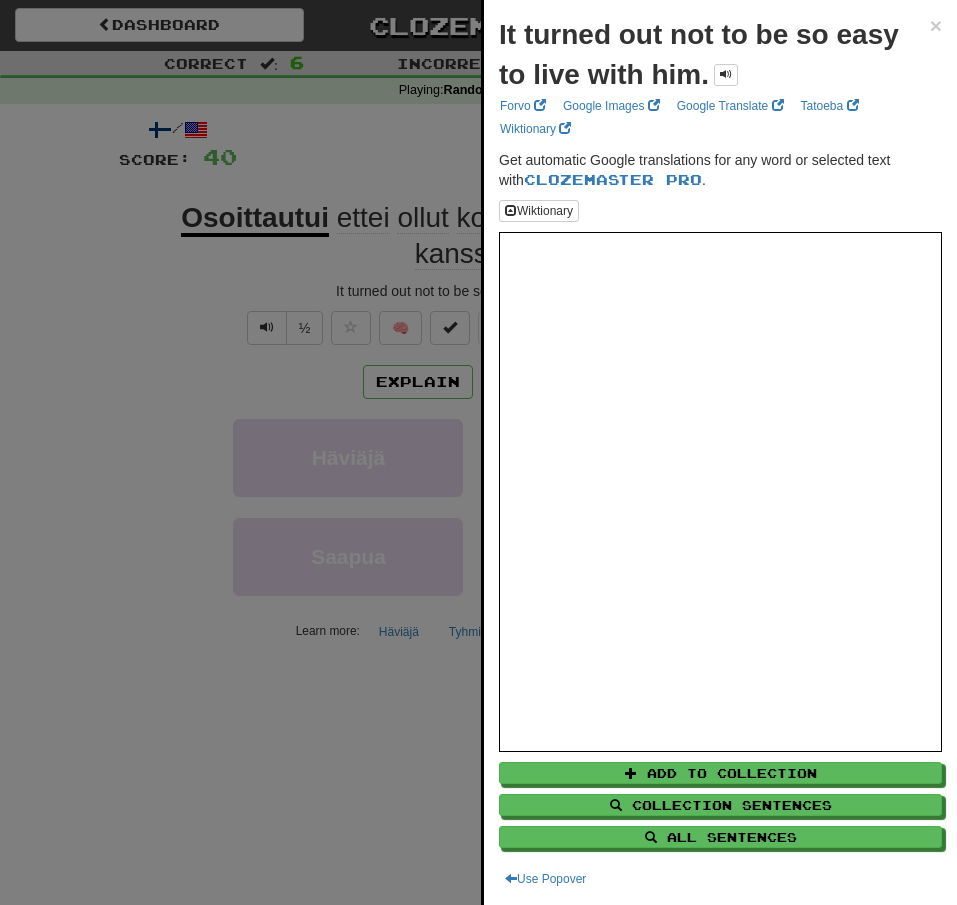 click at bounding box center (478, 452) 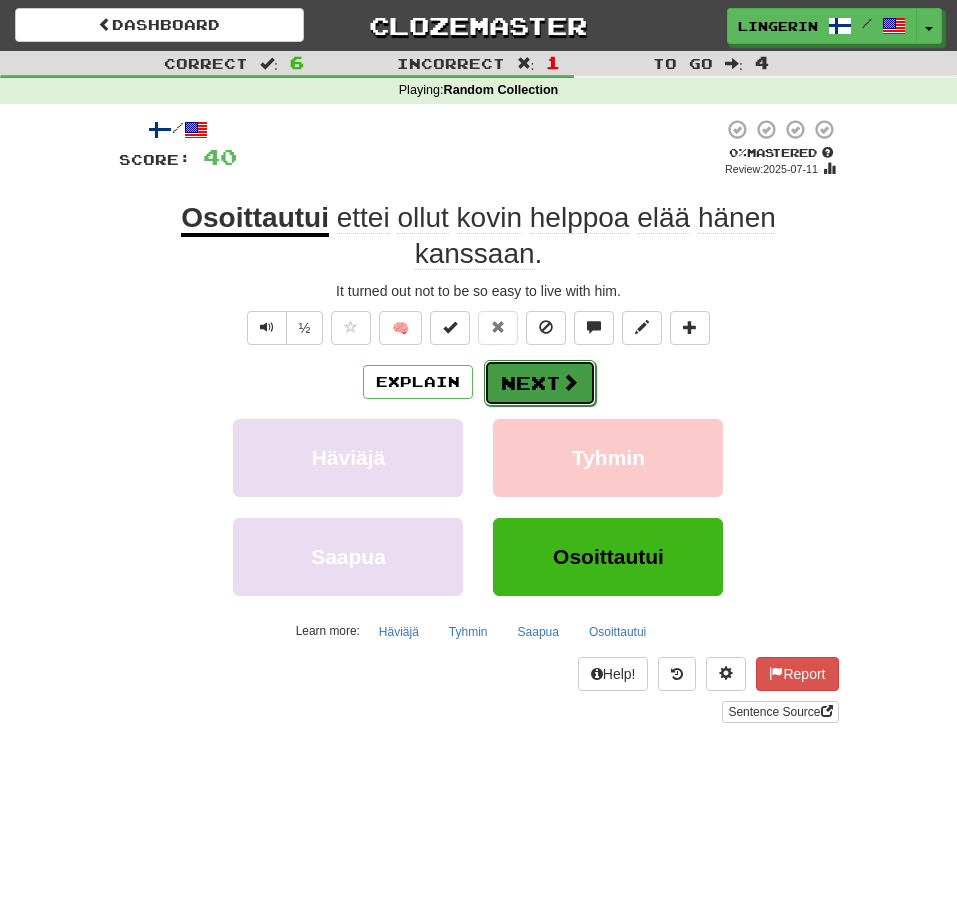 click on "Next" at bounding box center (540, 383) 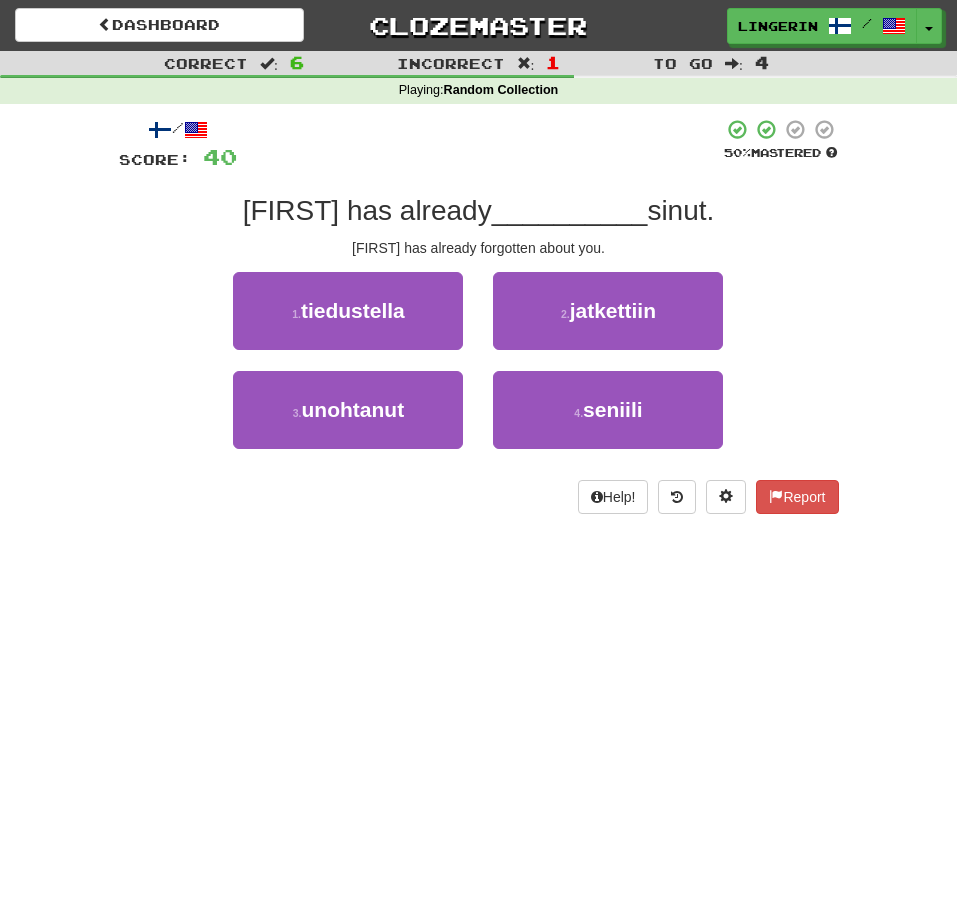 click on "Correct   :   6 Incorrect   :   1 To go   :   4 Playing :  Random Collection  /  Score:   40 50 %  Mastered [FIRST] on jo  __________  sinut. [FIRST] has already forgotten about you. 1 .  tiedustella 2 .  jatkettiin 3 .  unohtanut 4 .  seniili  Help!  Report" at bounding box center (478, 296) 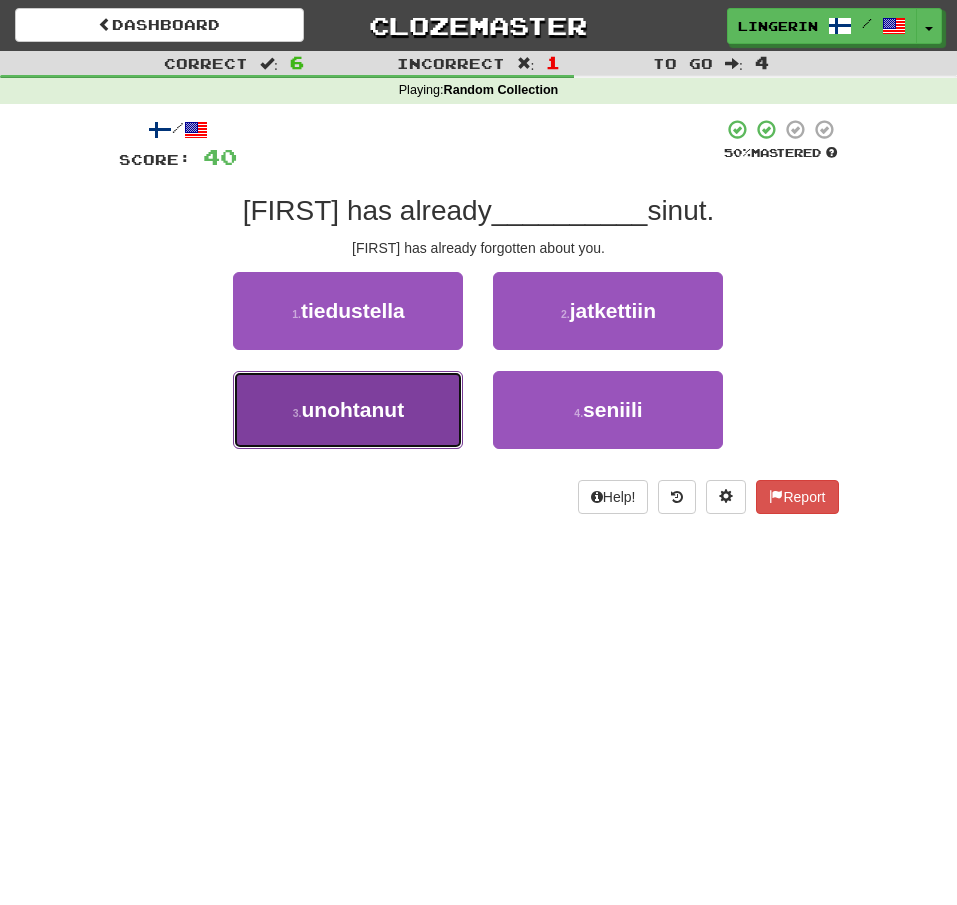 click on "unohtanut" at bounding box center (353, 409) 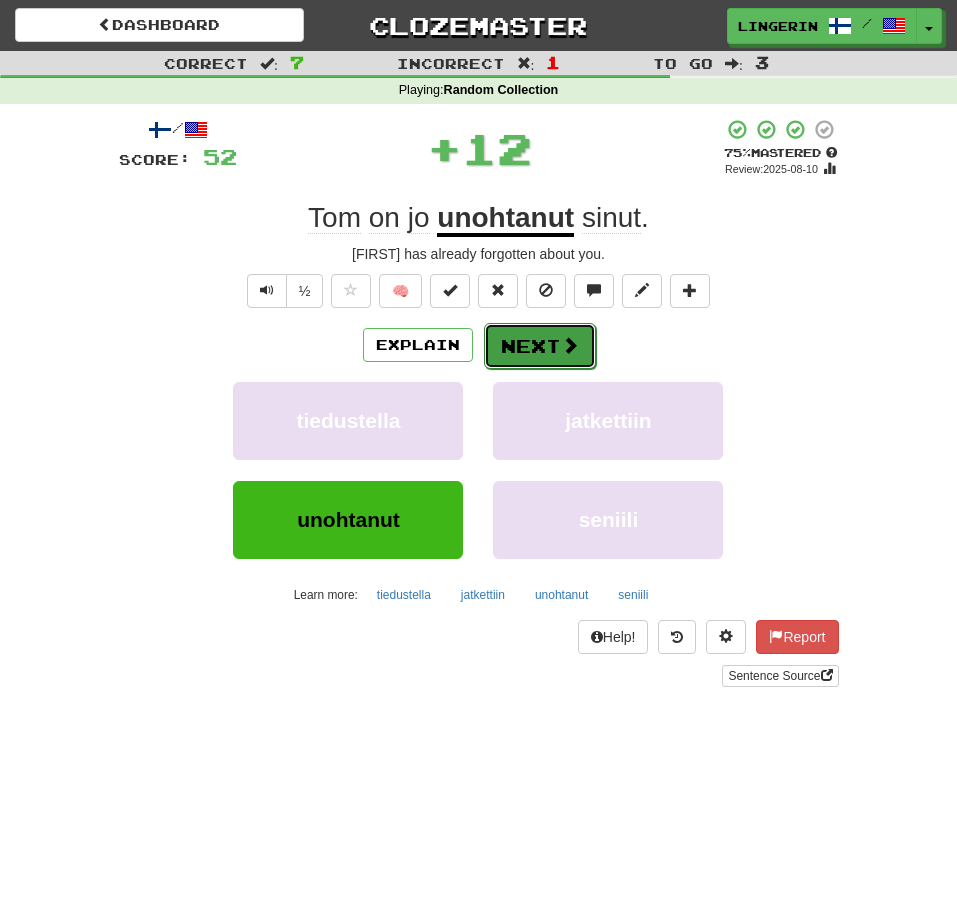 click on "Next" at bounding box center (540, 346) 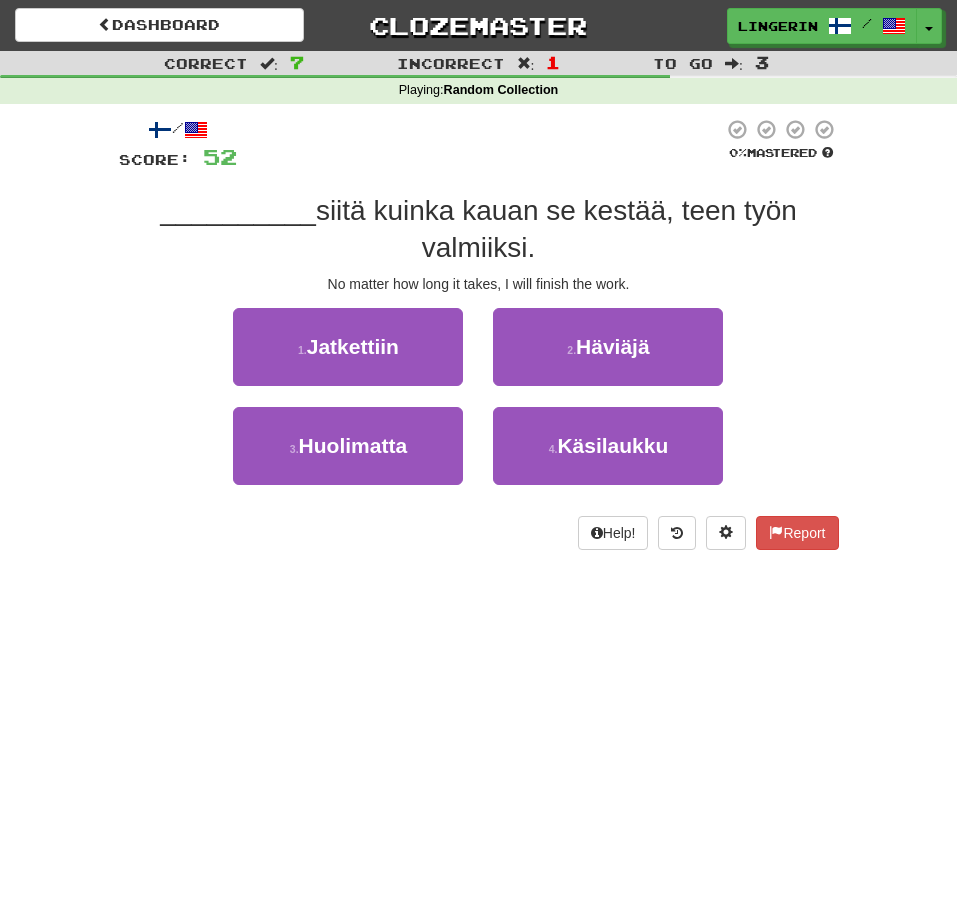 click on "No matter how long it takes, I will finish the work." at bounding box center (479, 284) 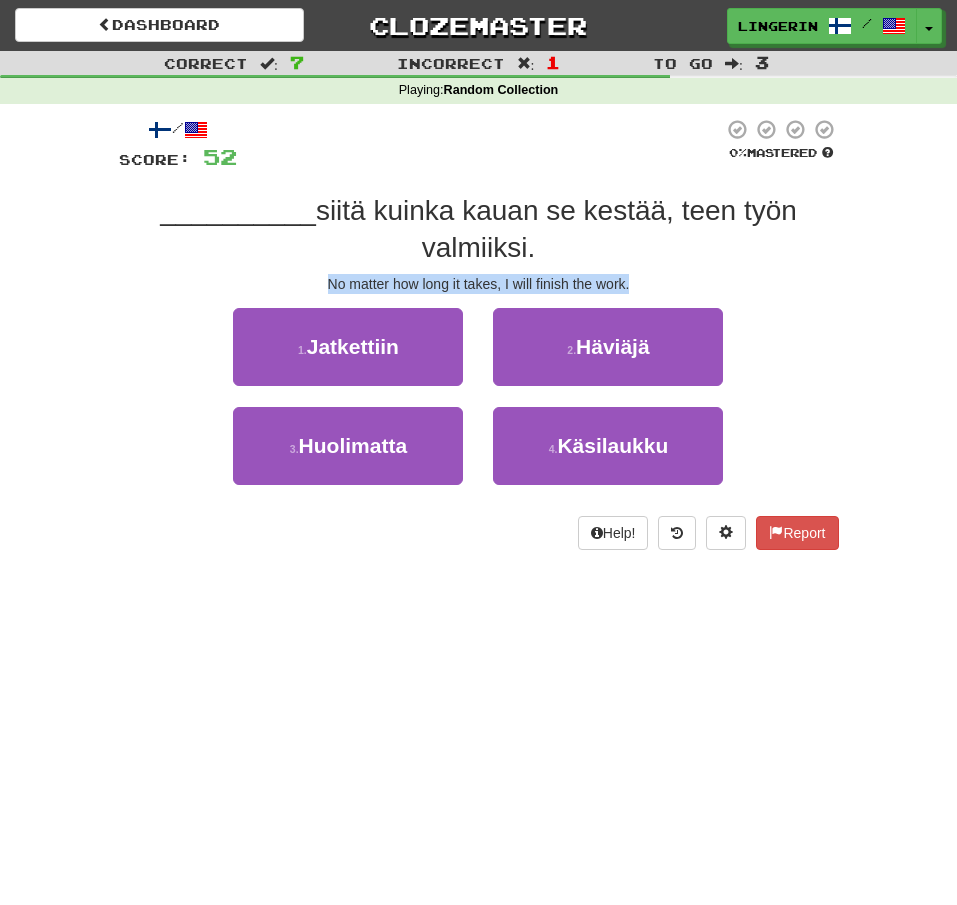 drag, startPoint x: 632, startPoint y: 281, endPoint x: 305, endPoint y: 275, distance: 327.05505 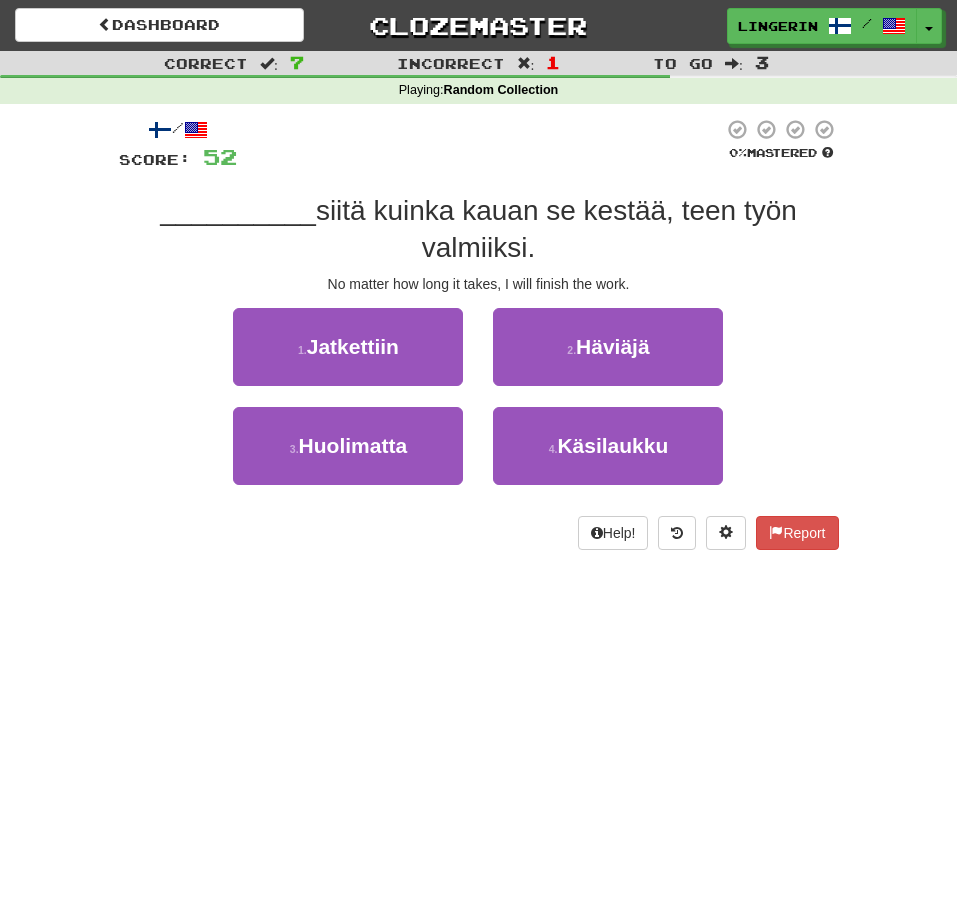 click on "1 .  Jatkettiin 2 .  Häviäjä" at bounding box center [479, 357] 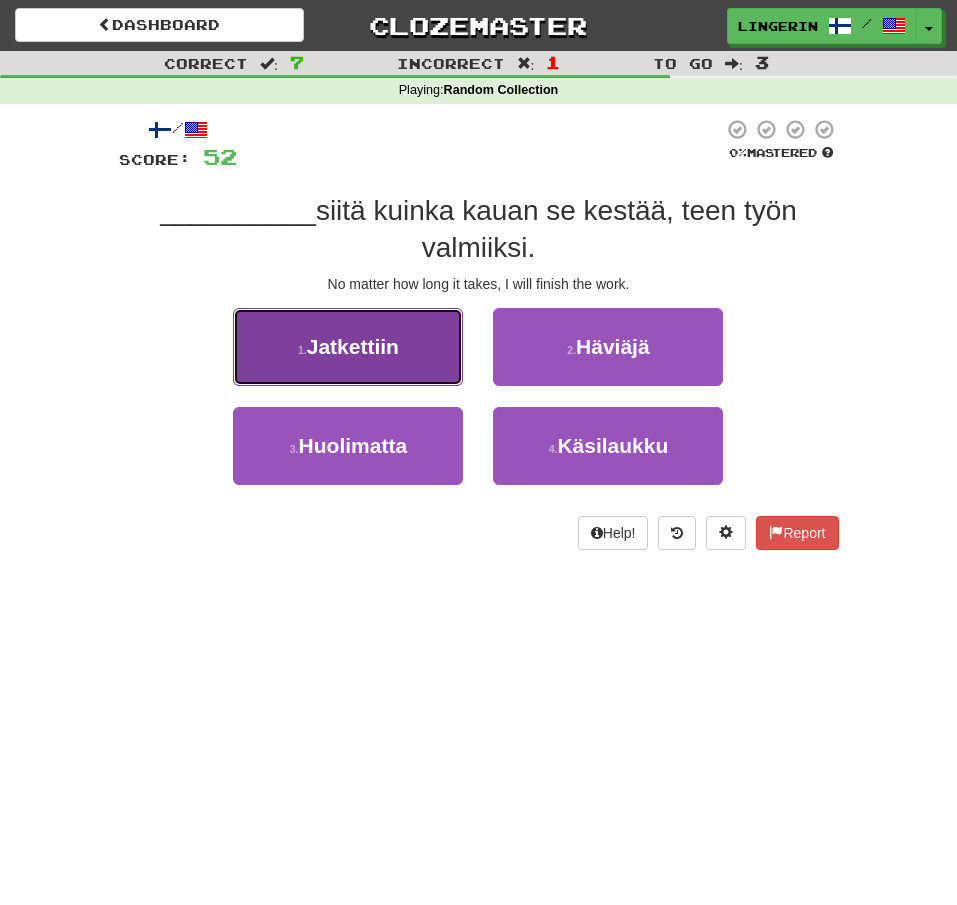 click on "Jatkettiin" at bounding box center [353, 346] 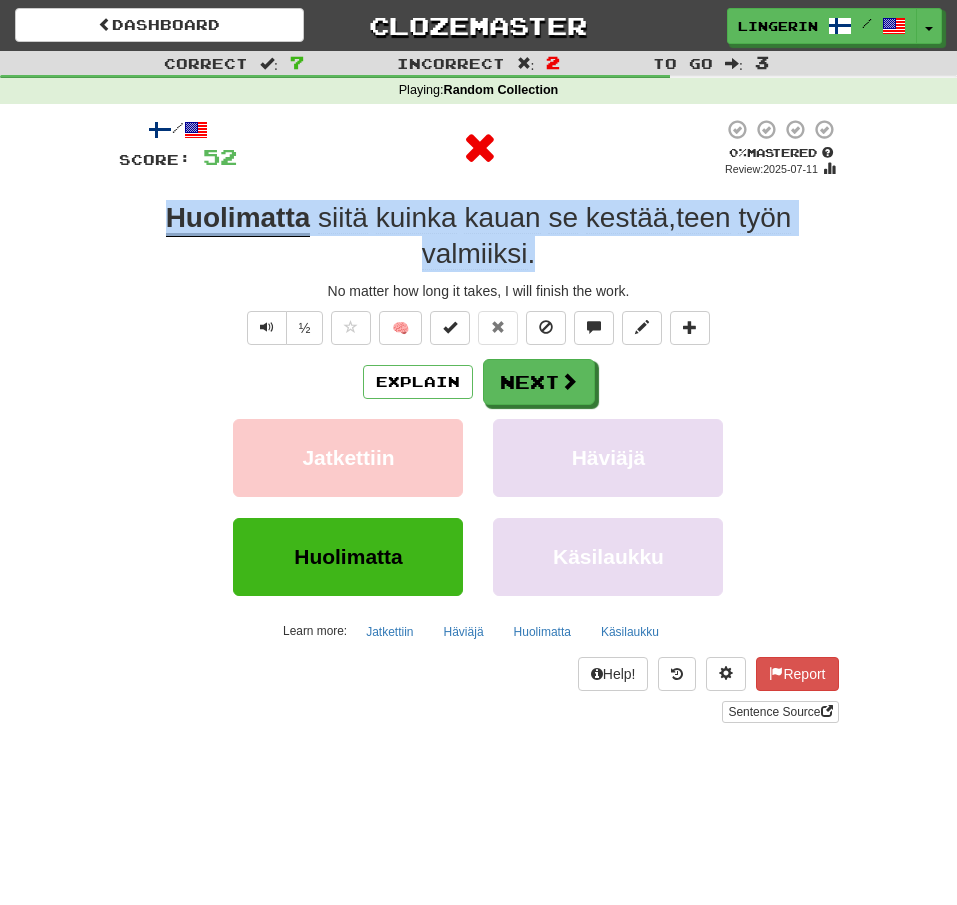 drag, startPoint x: 544, startPoint y: 258, endPoint x: 89, endPoint y: 216, distance: 456.93436 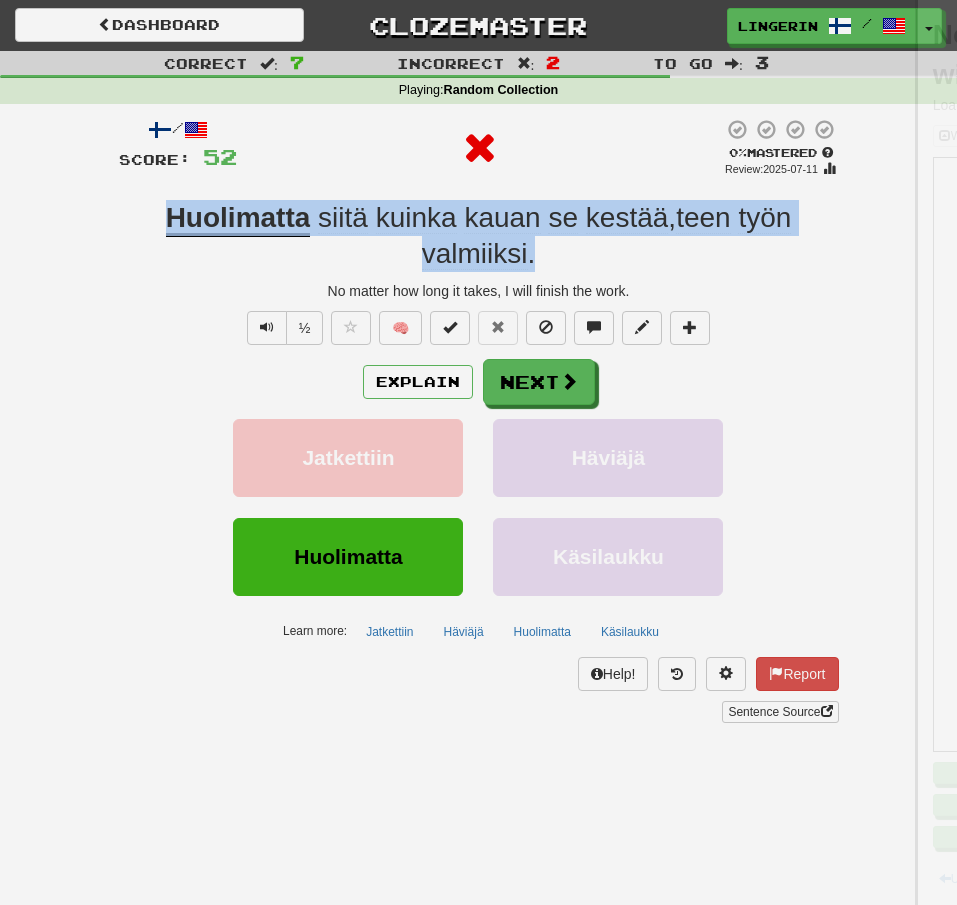 copy on "No matter how long it takes, I will finish the work." 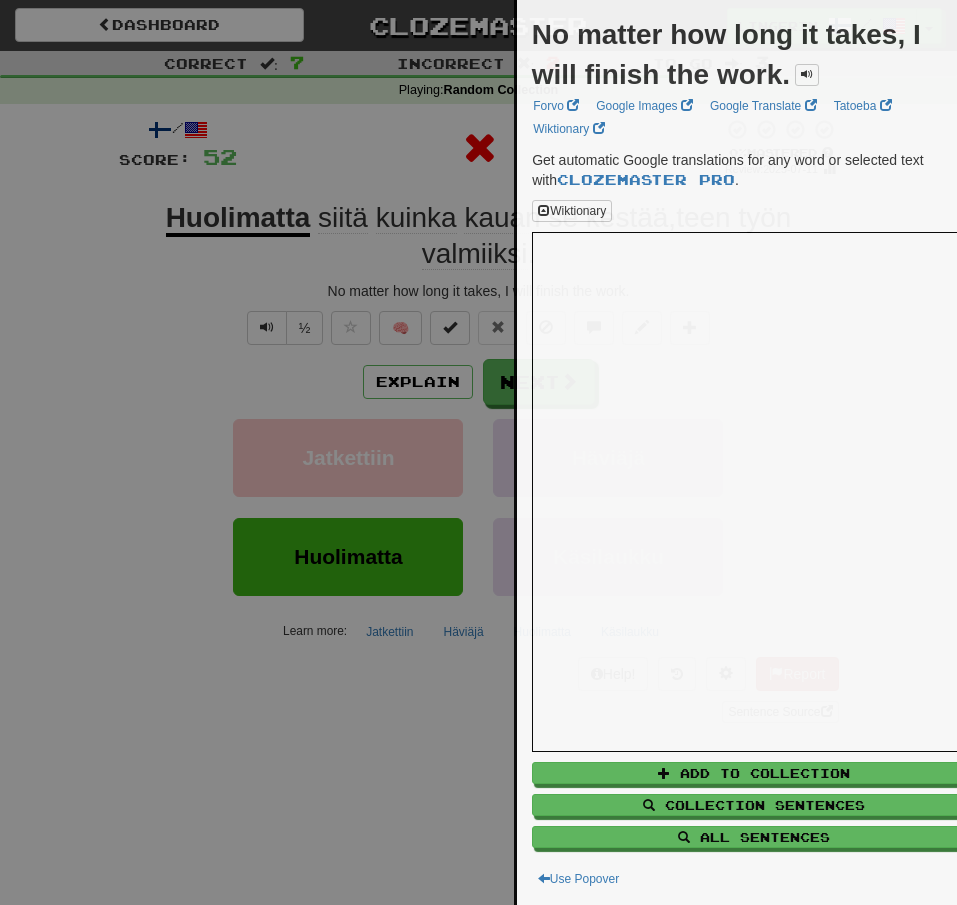 click at bounding box center (478, 452) 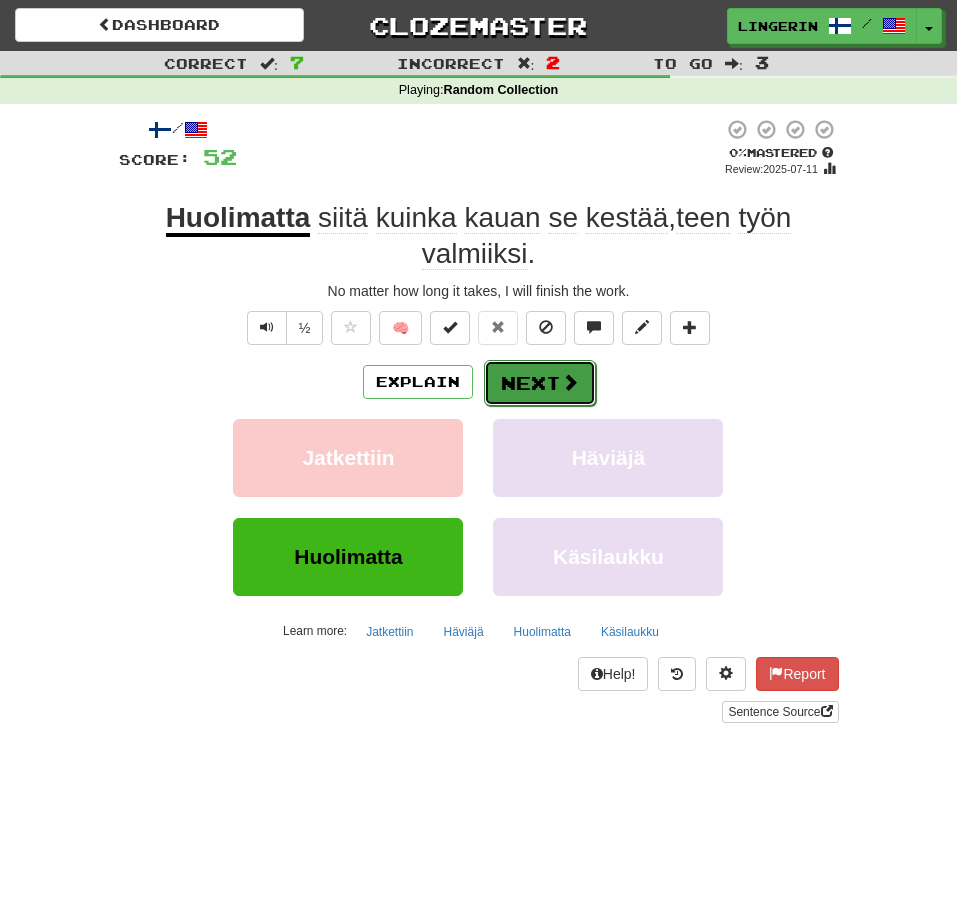 click on "Next" at bounding box center [540, 383] 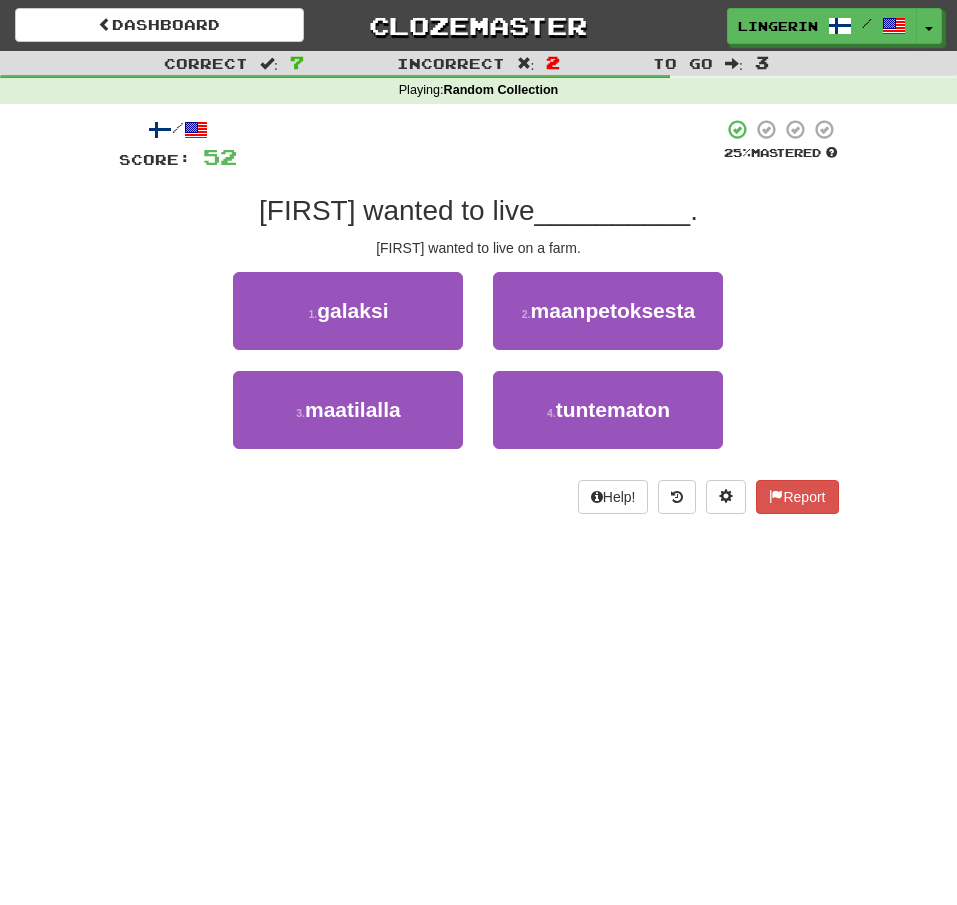 click on "/  Score:   52 25 %  Mastered [FIRST] wanted to live on a farm. [FIRST] wanted to live on a farm. 1 .  galaxy 2 .  treason 3 .  farm 4 .  unknown  Help!  Report" at bounding box center [479, 323] 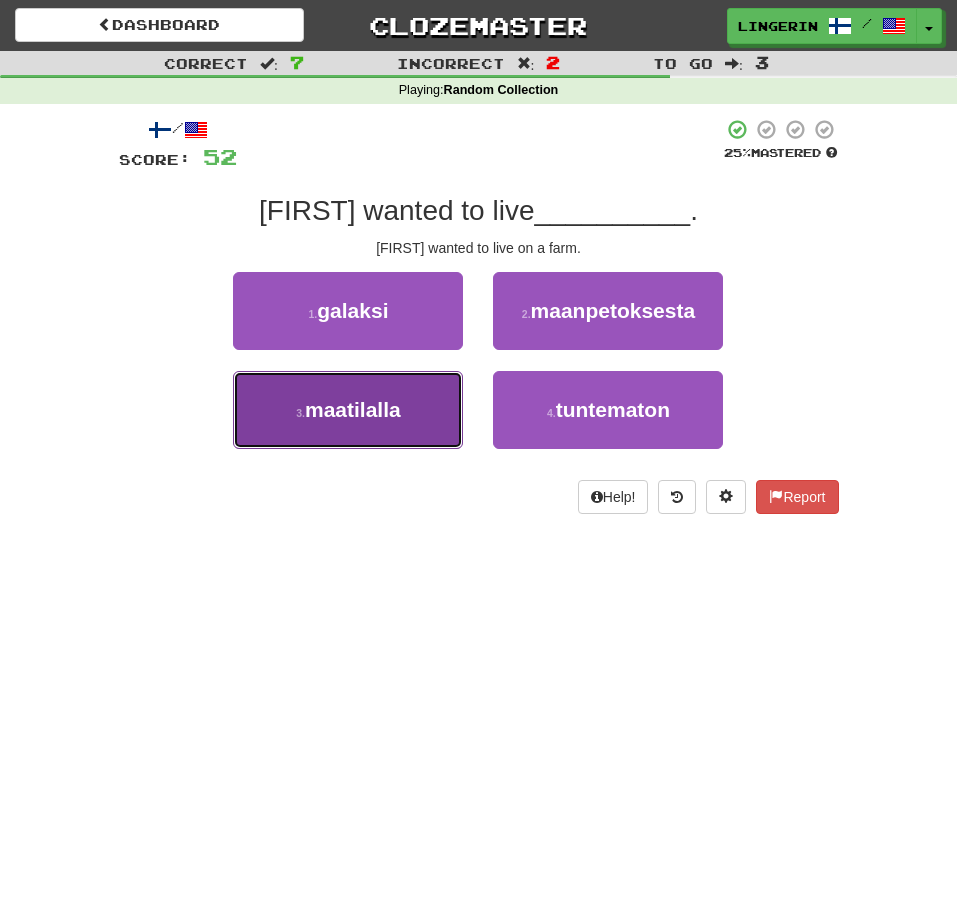 drag, startPoint x: 330, startPoint y: 415, endPoint x: 341, endPoint y: 412, distance: 11.401754 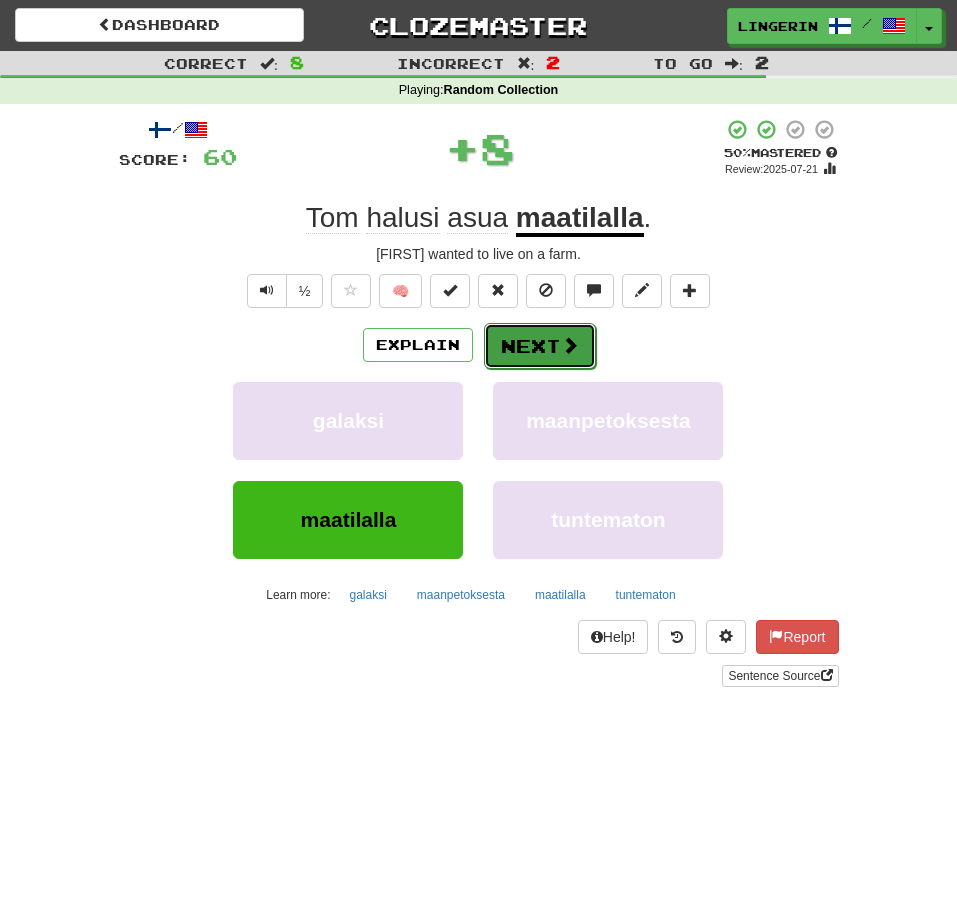 click on "Next" at bounding box center [540, 346] 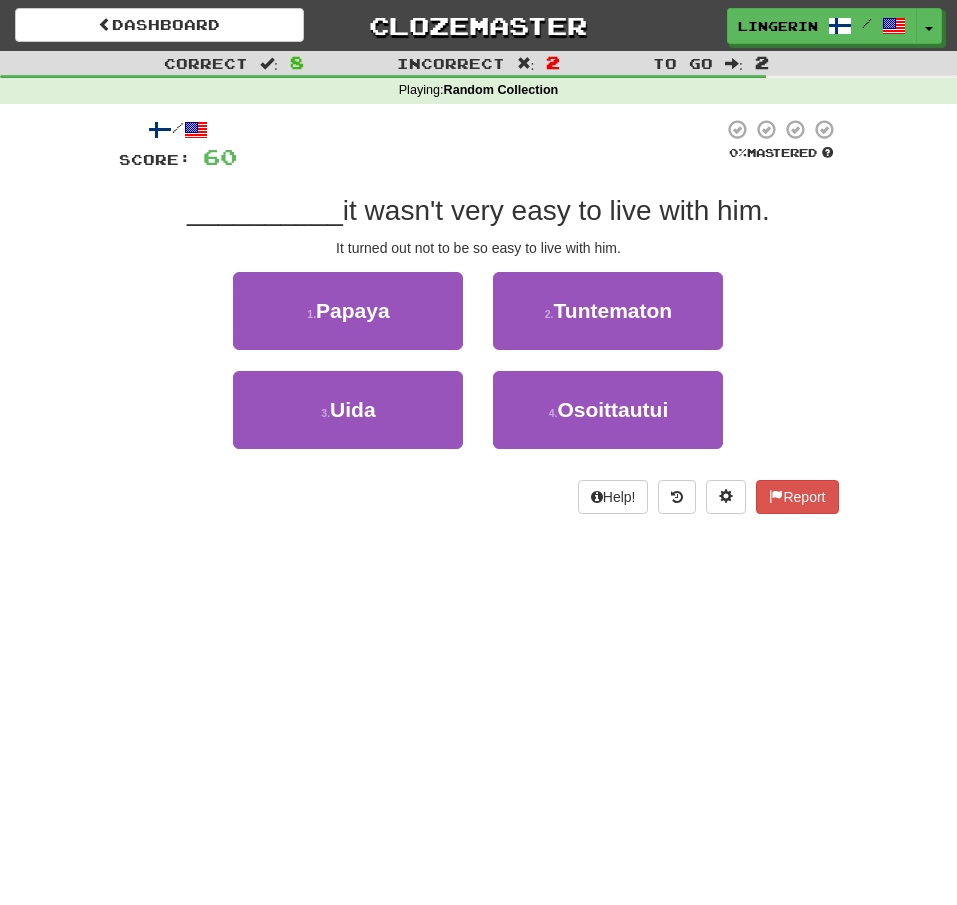 click on "/  Score:   60 0 %  Mastered __________  it wasn't very easy to live with him. It turned out not to be so easy to live with him. 1 .  Papaya 2 .  Unknown 3 .  Swim 4 .  Turned out  Help!  Report" at bounding box center (479, 323) 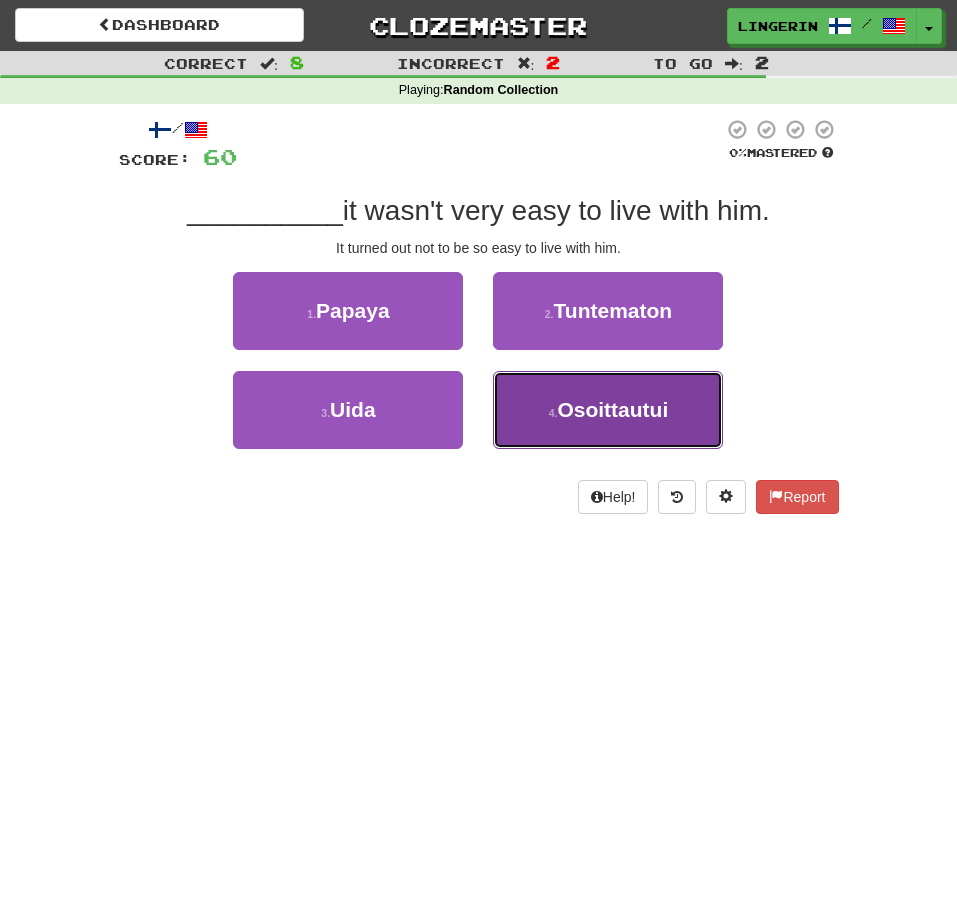click on "Osoittautui" at bounding box center (612, 409) 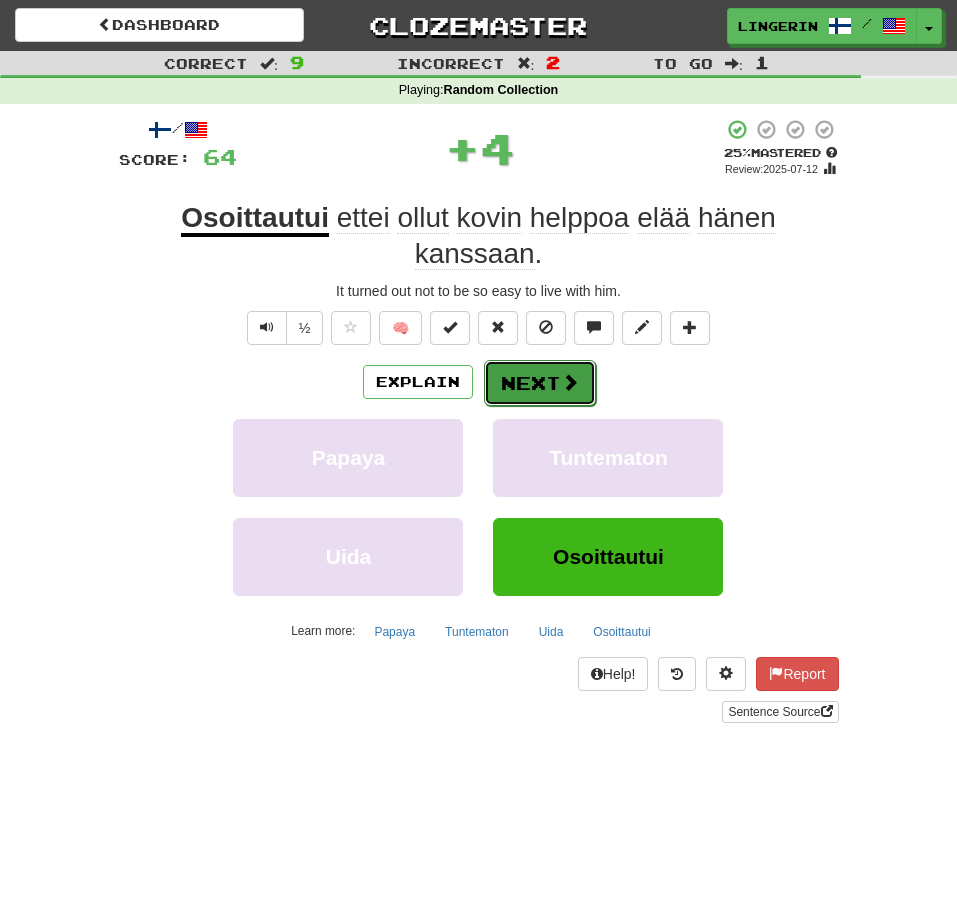 click on "Next" at bounding box center (540, 383) 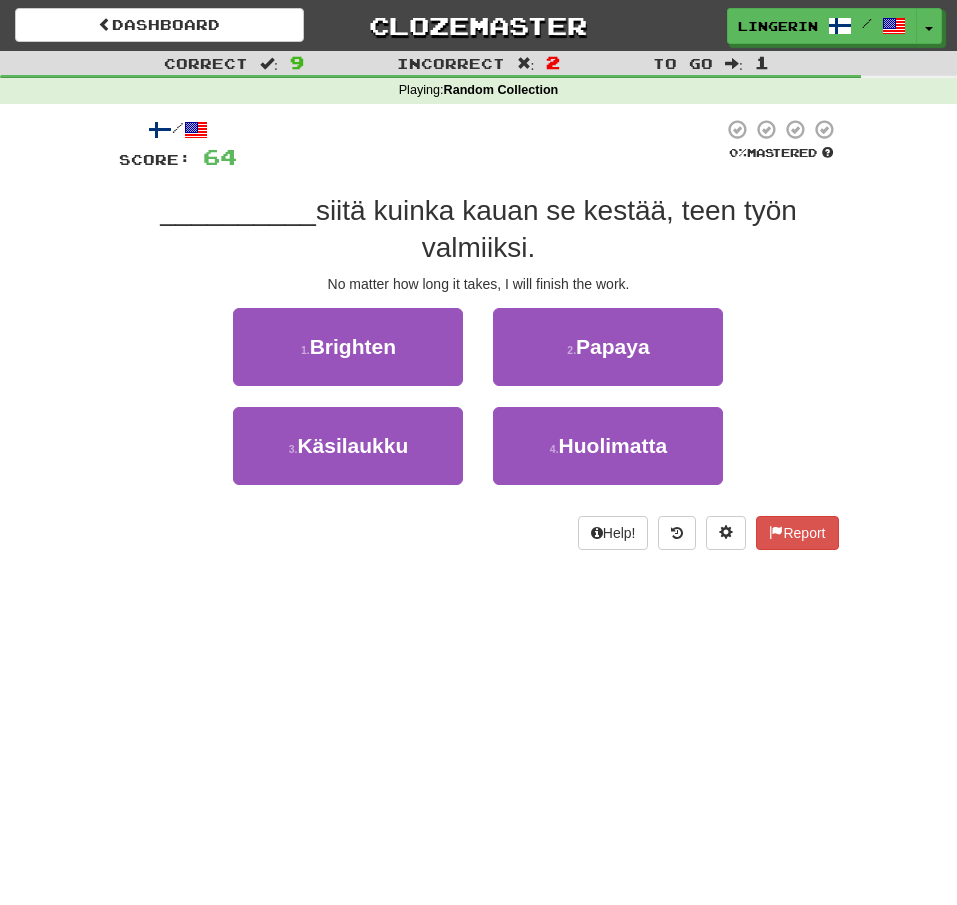click on "Correct   :   4 Incorrect   :   0 To go   :   6 Playing :  Random Collection  /  Score:   28 0 %  Mastered __________  siitä kuinka kauan se kestää, teen työn valmiiksi. No matter how long it takes, I will finish the work. 1 .  Kirkastaa 2 .  Papaija 3 .  Käsilaukku 4 .  Huolimatta  Help!  Report" at bounding box center (478, 314) 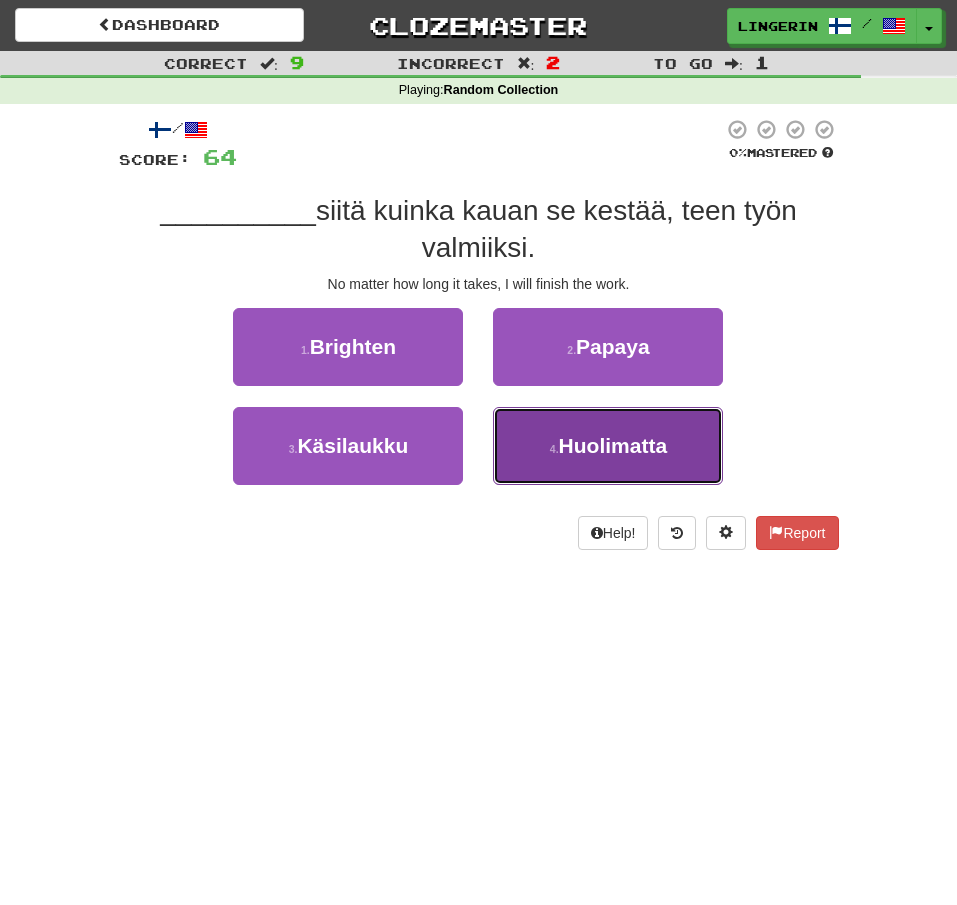 click on "4 .  Huolimatta" at bounding box center [608, 446] 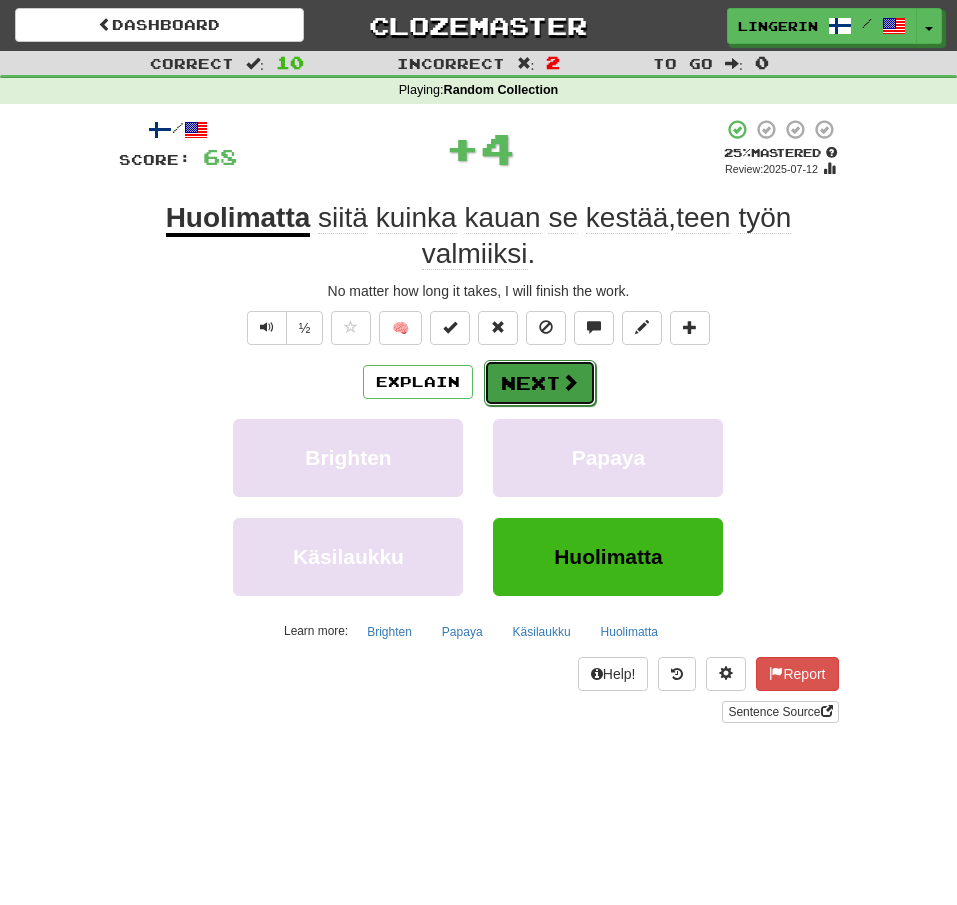 click on "Next" at bounding box center (540, 383) 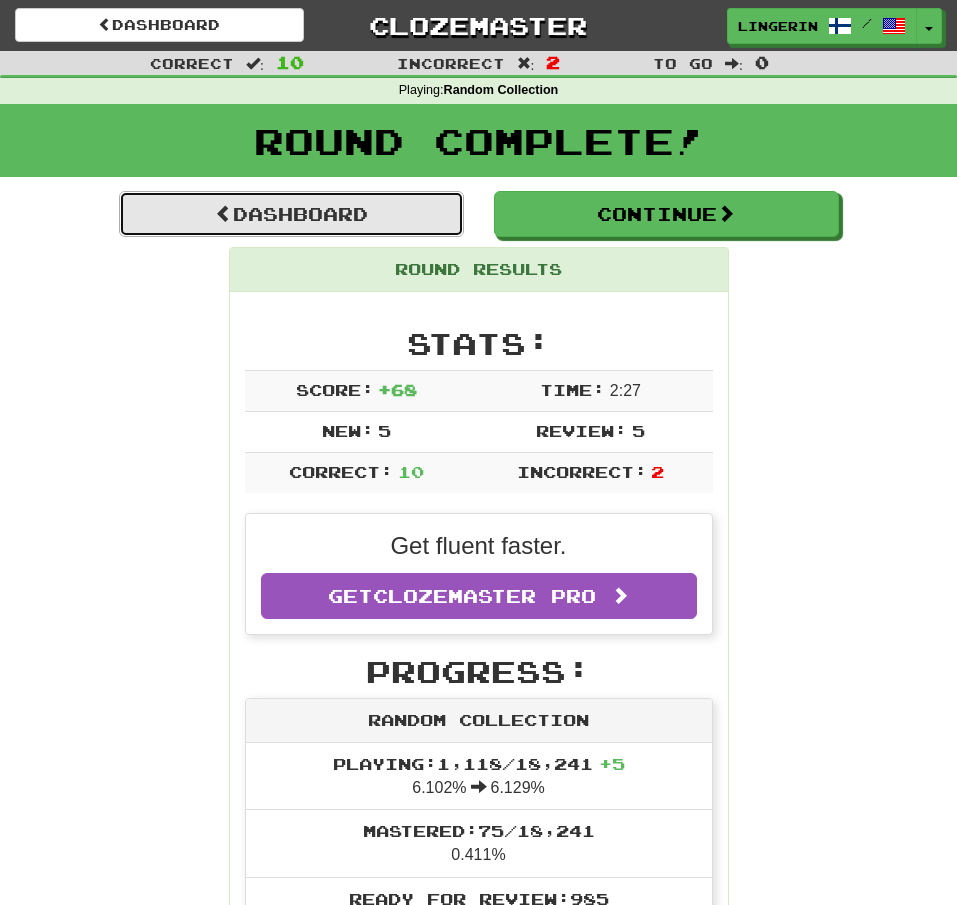 click on "Dashboard" at bounding box center (291, 214) 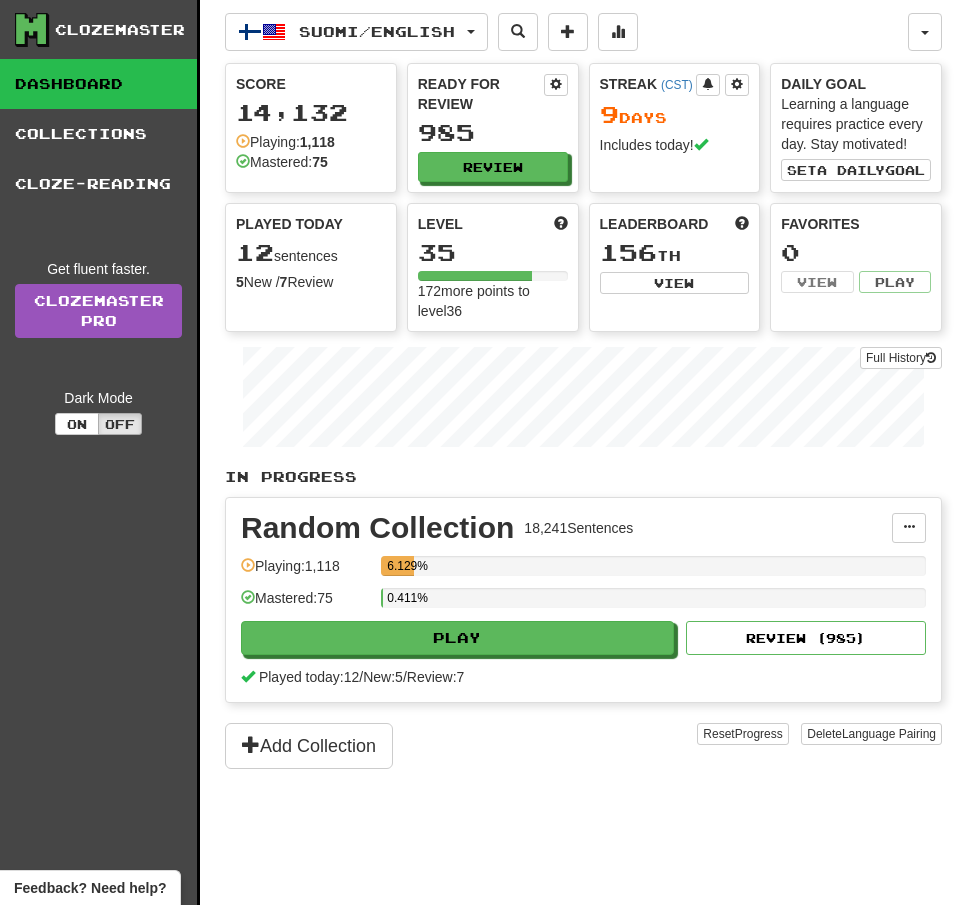 scroll, scrollTop: 0, scrollLeft: 0, axis: both 